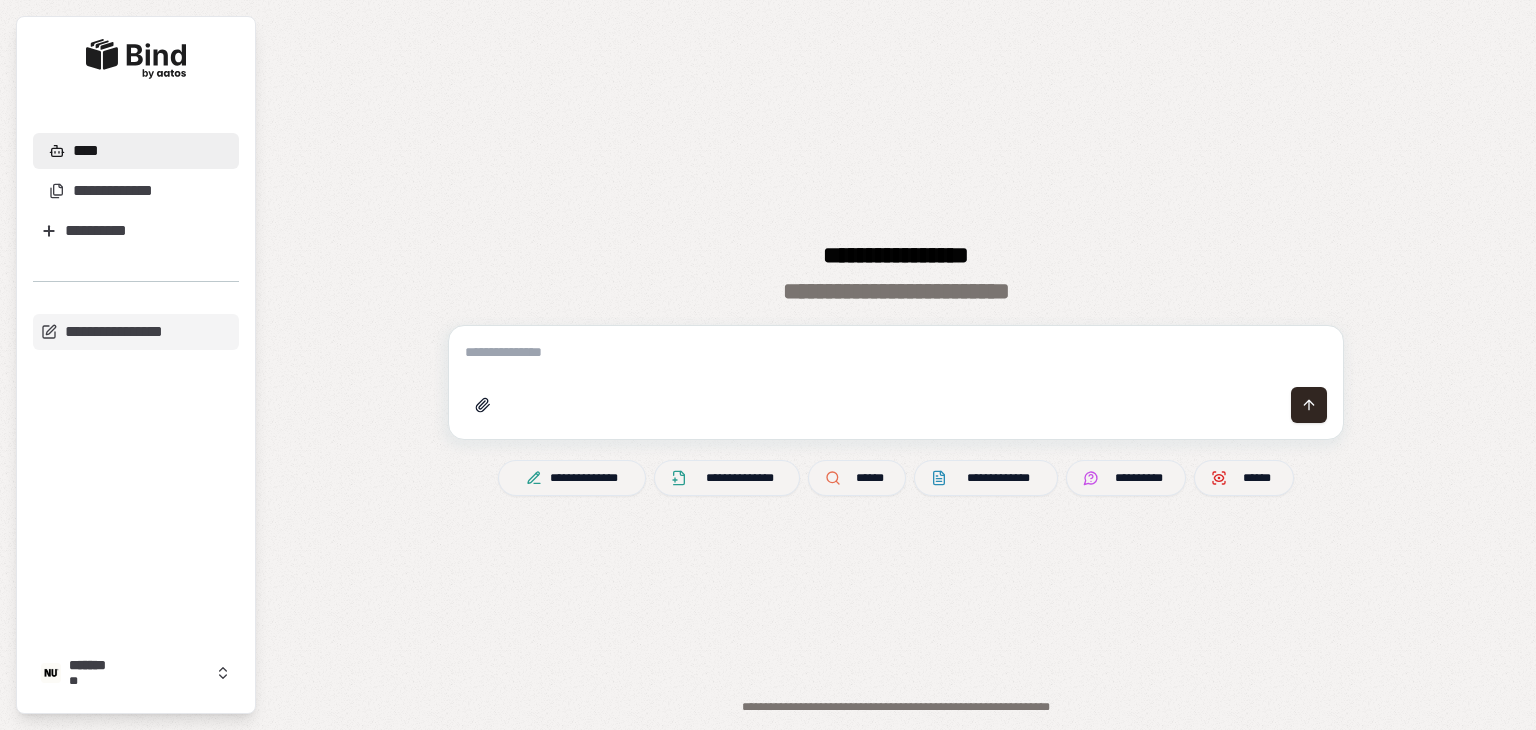 scroll, scrollTop: 0, scrollLeft: 0, axis: both 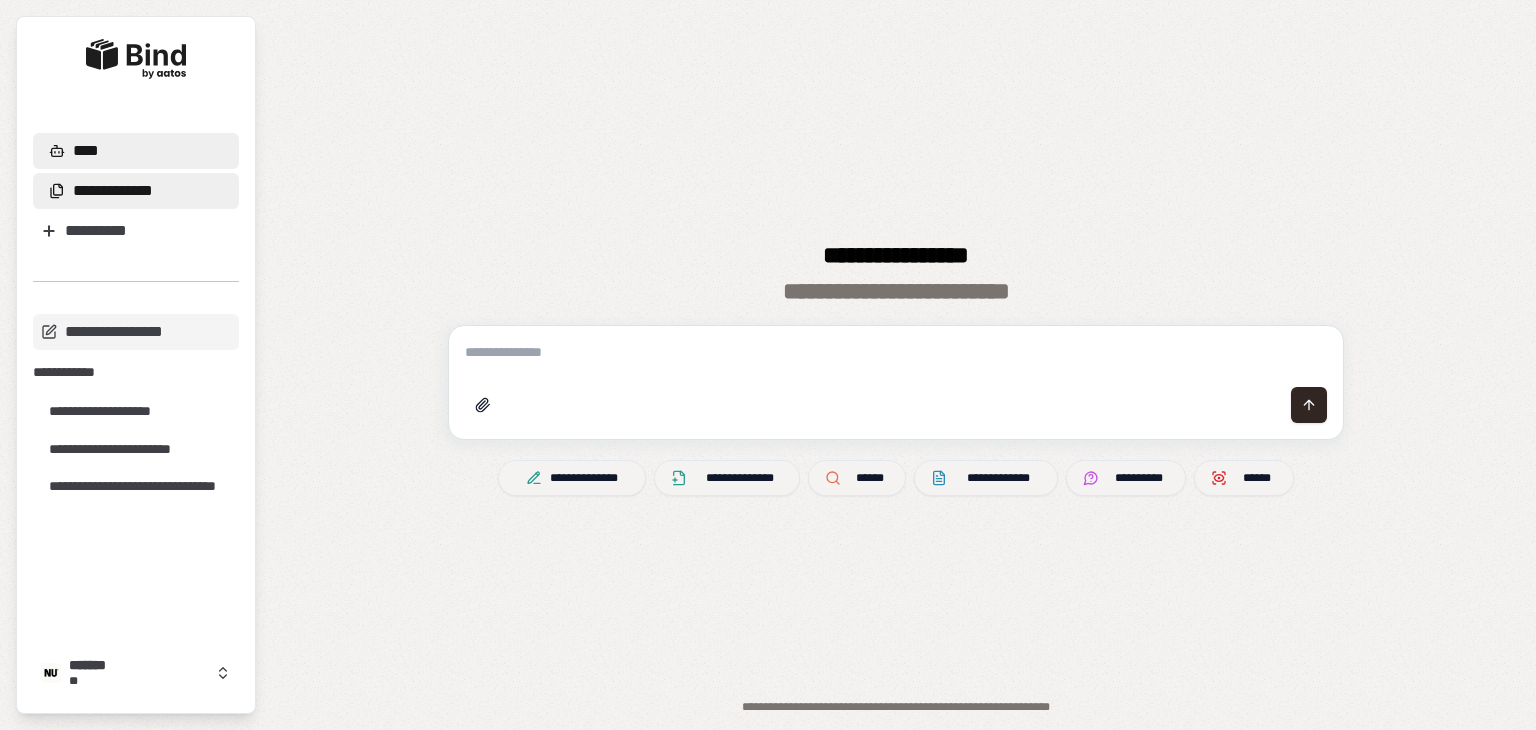 click on "**********" at bounding box center [113, 191] 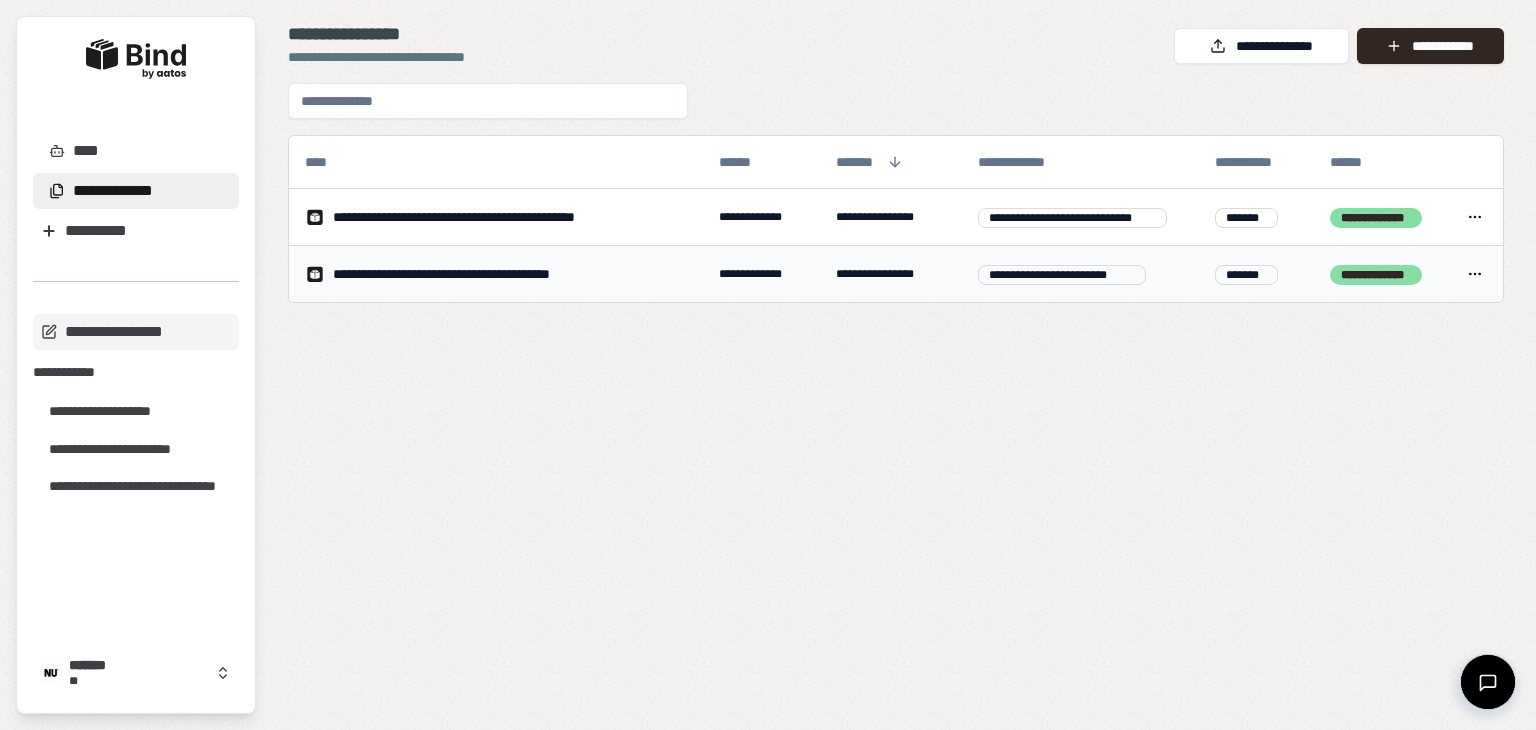 click on "**********" at bounding box center (484, 274) 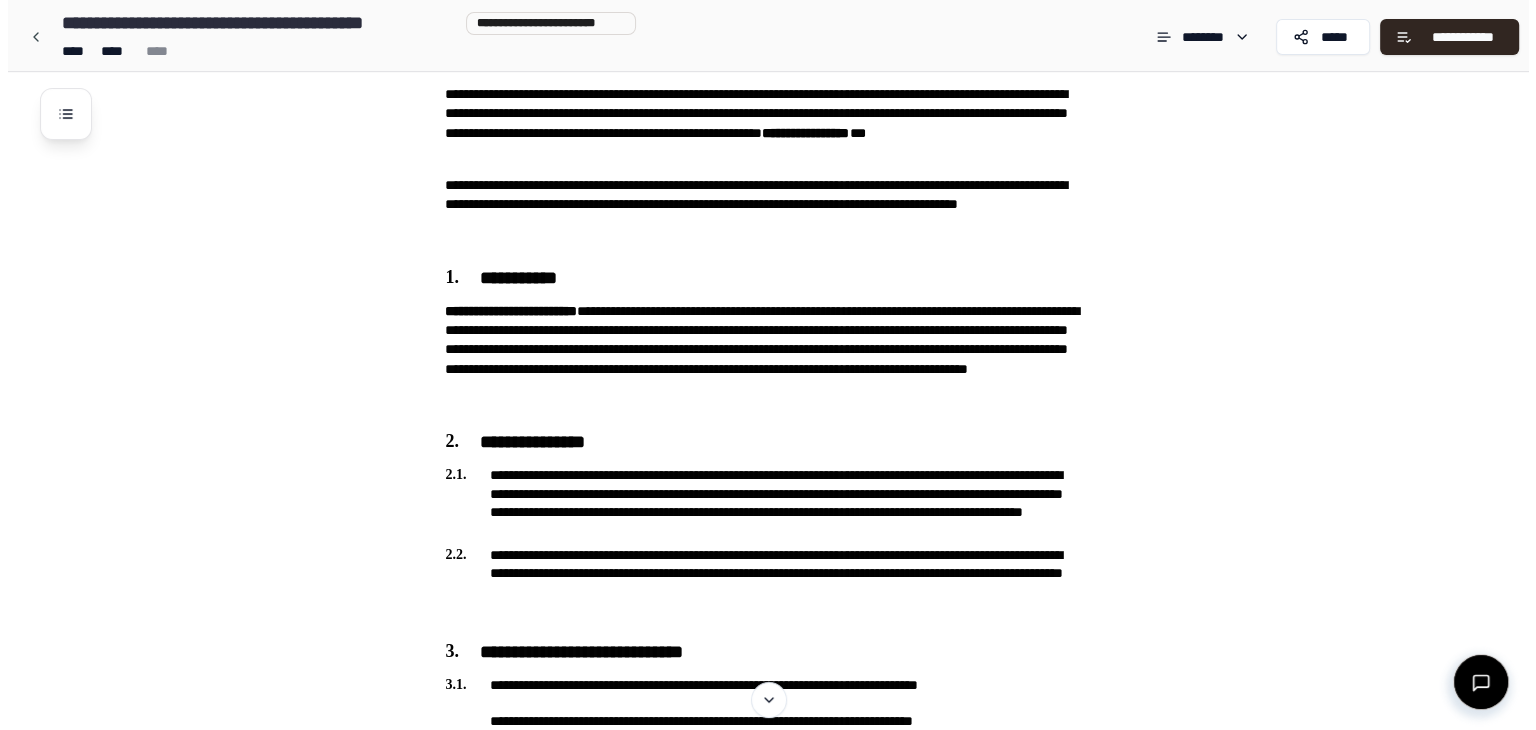 scroll, scrollTop: 0, scrollLeft: 0, axis: both 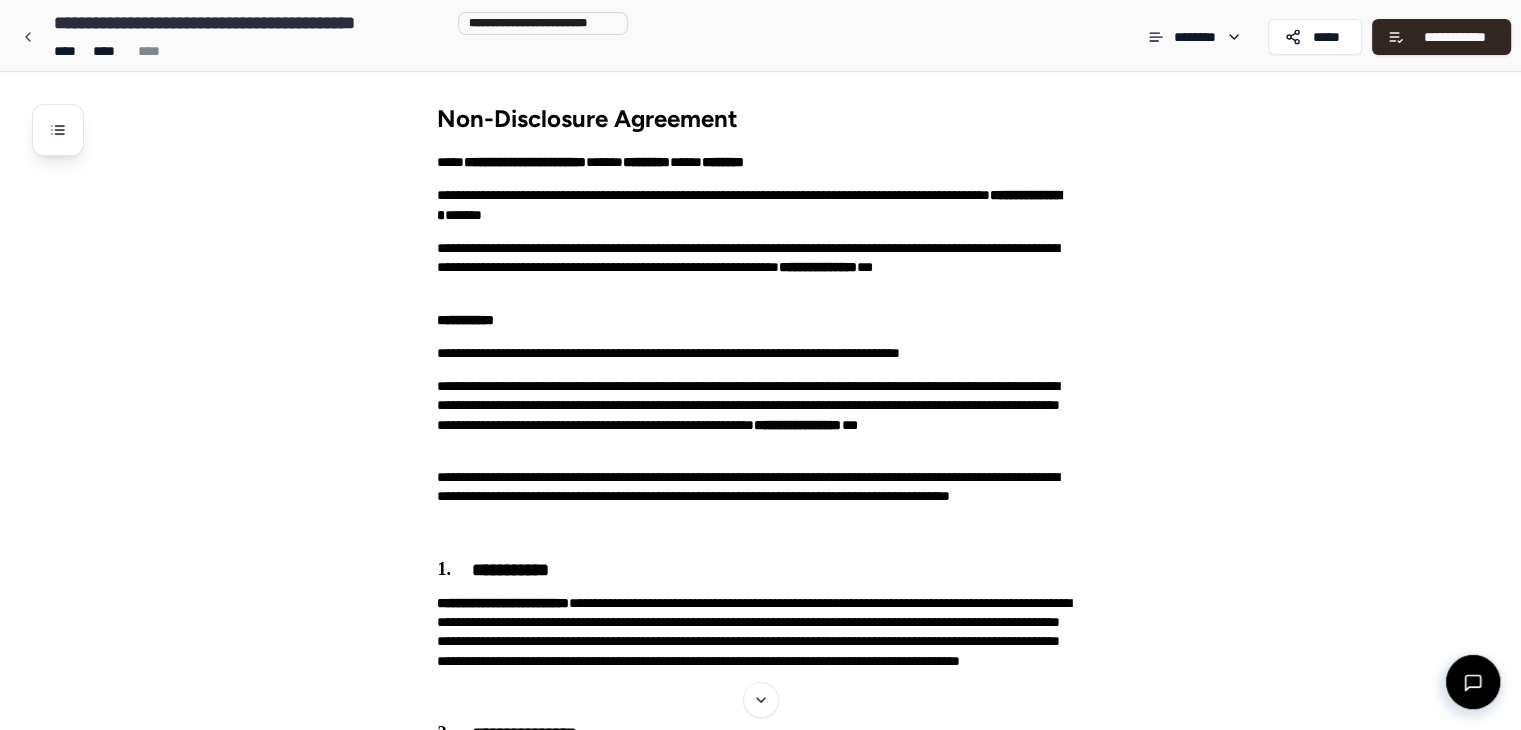 click on "Non-Disclosure Agreement [COMPANY_NAME] [PERSON_NAME] [ADDRESS] [CITY] [STATE] [ZIP]
[AGREEMENT_DETAILS]
[COMPANY_NAME] [PERSON_NAME]
[AGREEMENT_DETAILS]
[COMPANY_NAME] [PERSON_NAME]
[AGREEMENT_DETAILS]
[PERSON_NAME]
[AGREEMENT_DETAILS]
[AGREEMENT_DETAILS] [PERSON_NAME]
[PERSON_NAME]
[COMPANY_NAME] [PERSON_NAME]
[PERSON_NAME]
[COMPANY_NAME]" at bounding box center (760, 1436) 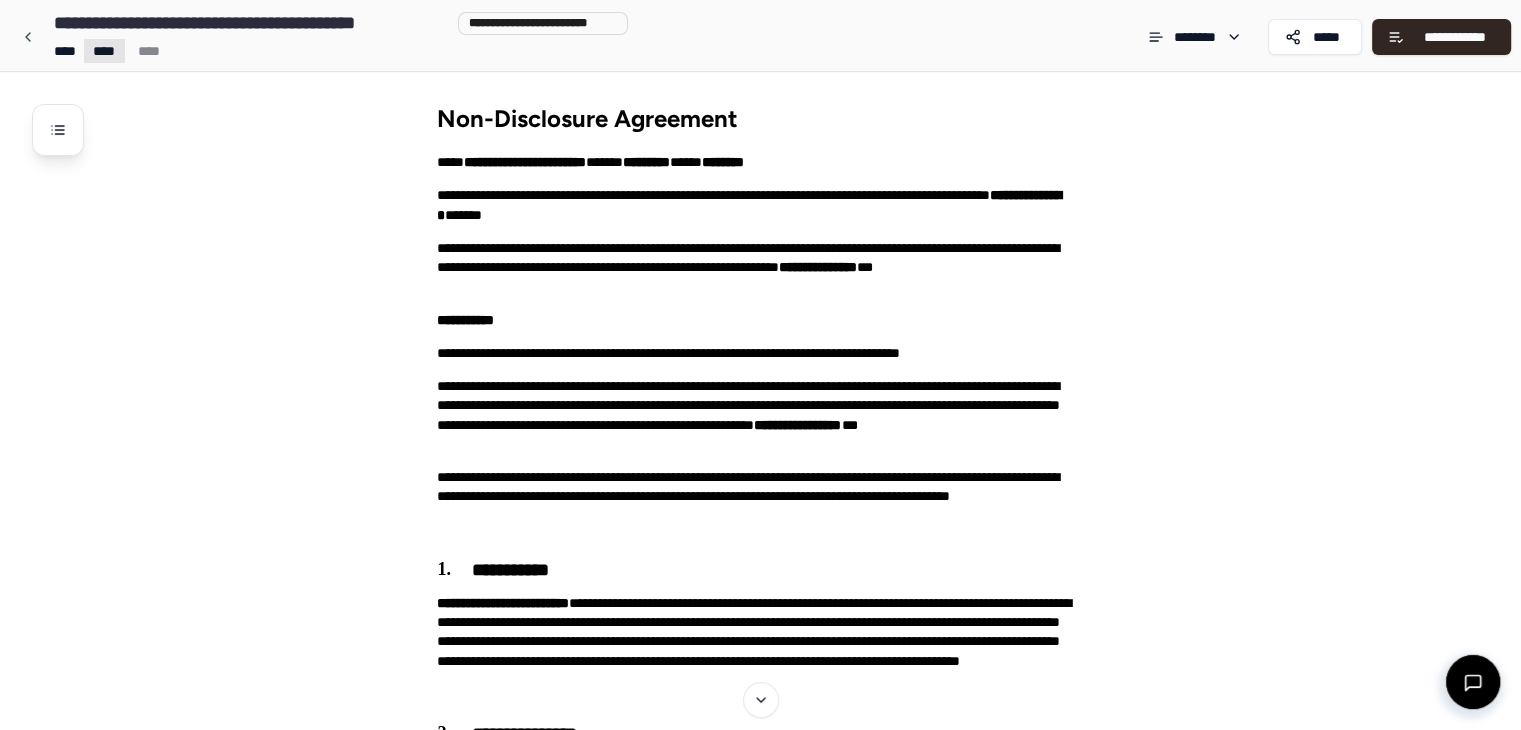 click on "Non-Disclosure Agreement [COMPANY_NAME] [PERSON_NAME] [ADDRESS] [CITY] [STATE] [ZIP]
[AGREEMENT_DETAILS]
[COMPANY_NAME] [PERSON_NAME]
[AGREEMENT_DETAILS]
[COMPANY_NAME] [PERSON_NAME]
[AGREEMENT_DETAILS]
[PERSON_NAME]
[AGREEMENT_DETAILS]
[AGREEMENT_DETAILS] [PERSON_NAME]
[PERSON_NAME]
[COMPANY_NAME] [PERSON_NAME]
[PERSON_NAME]
[COMPANY_NAME]" at bounding box center (760, 1395) 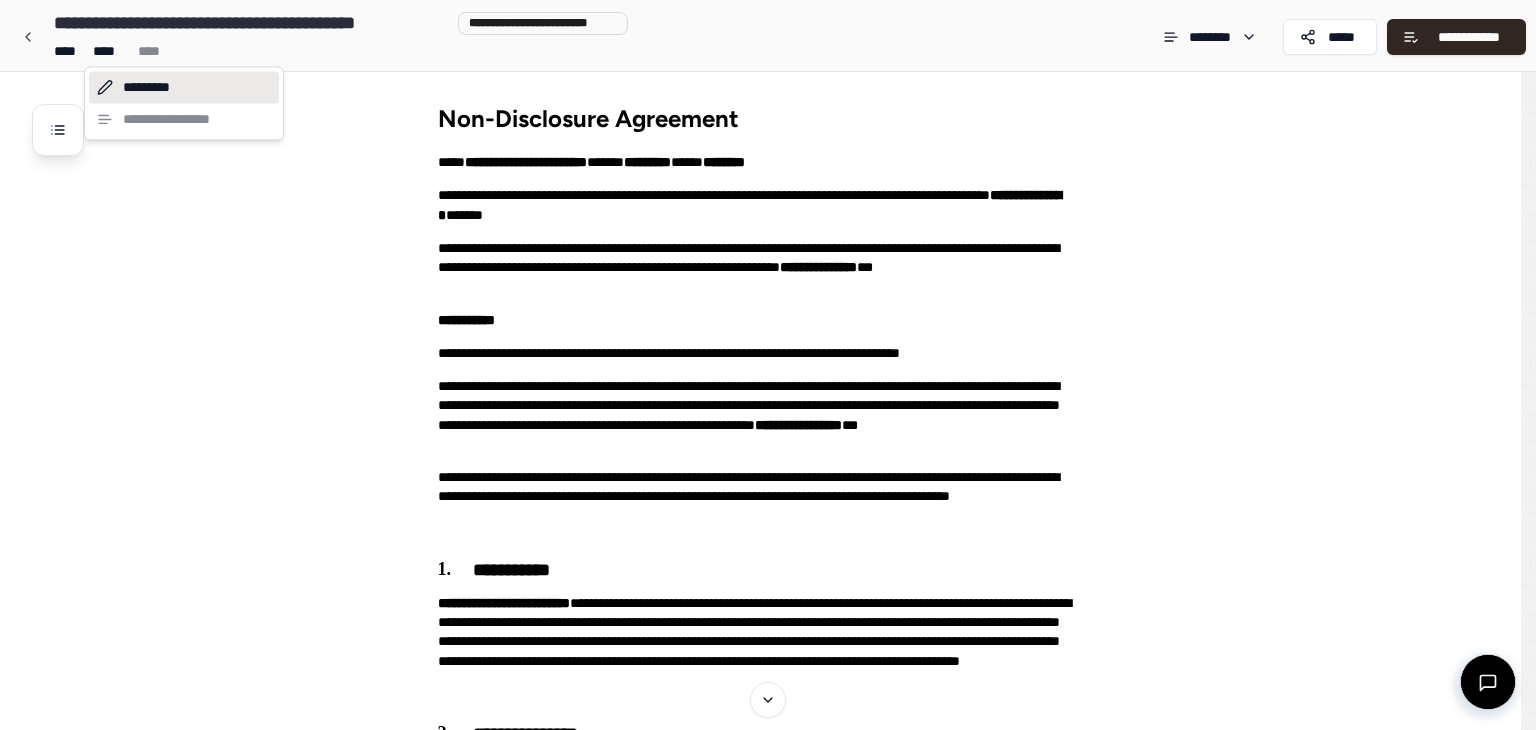 click on "*********" at bounding box center [184, 87] 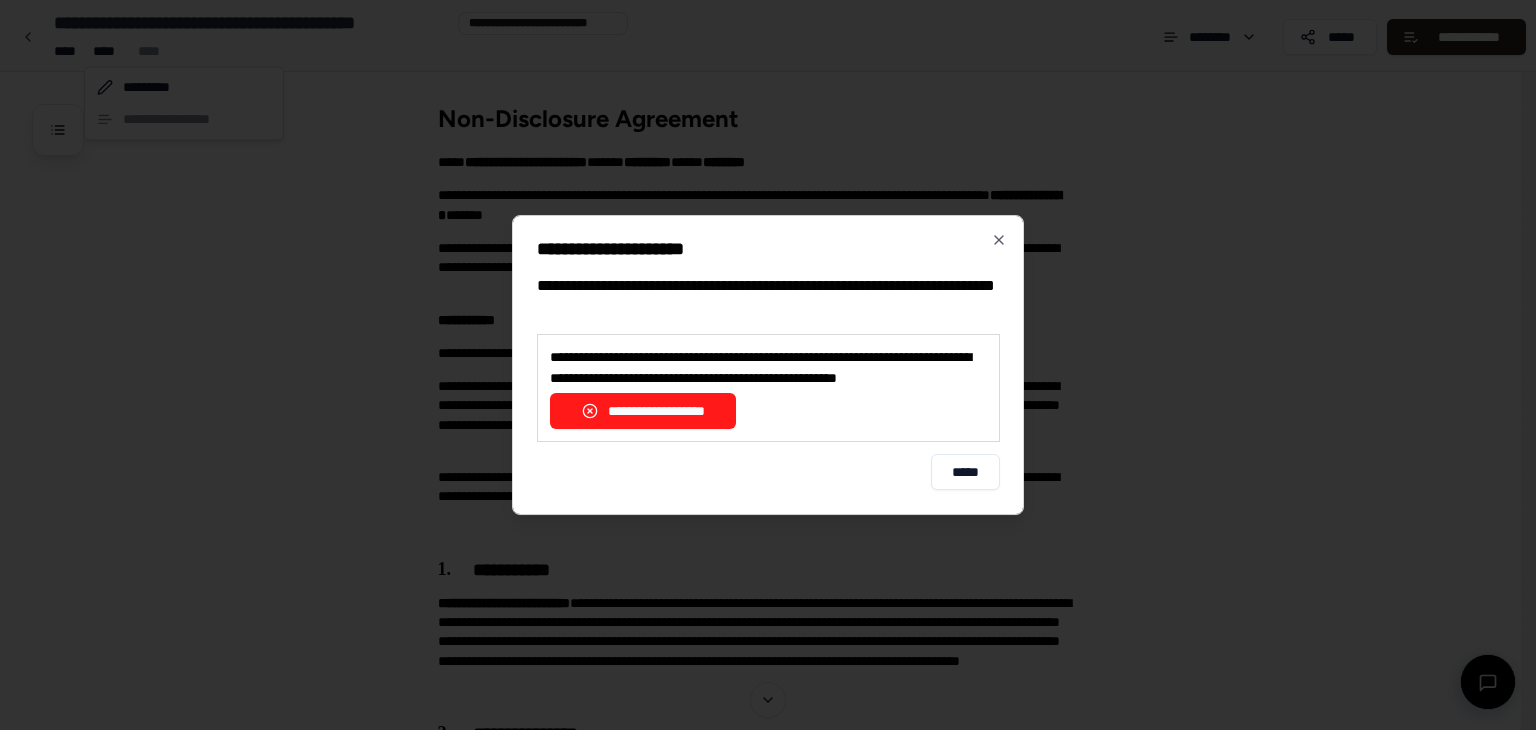 click on "**********" at bounding box center [643, 411] 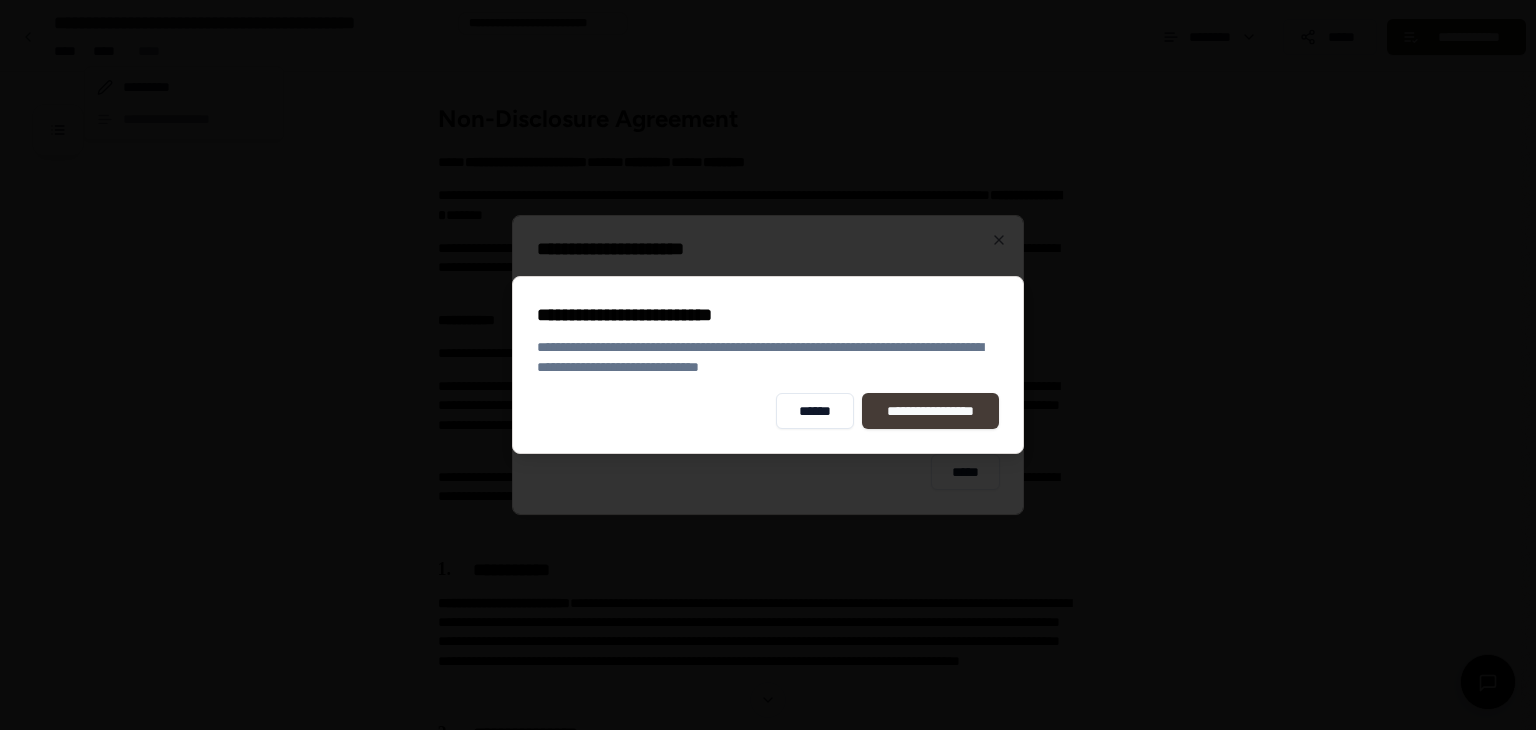 click on "**********" at bounding box center (931, 411) 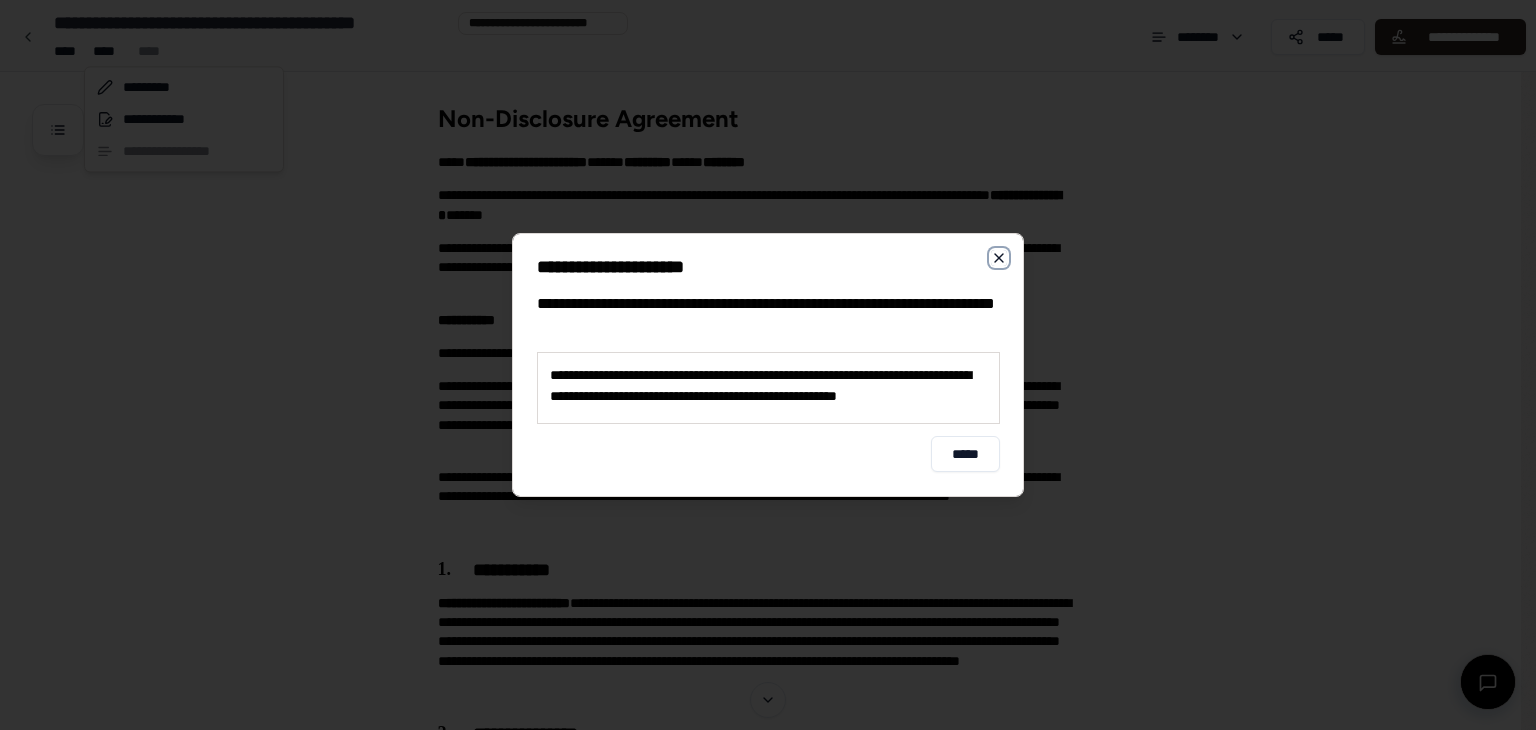 click 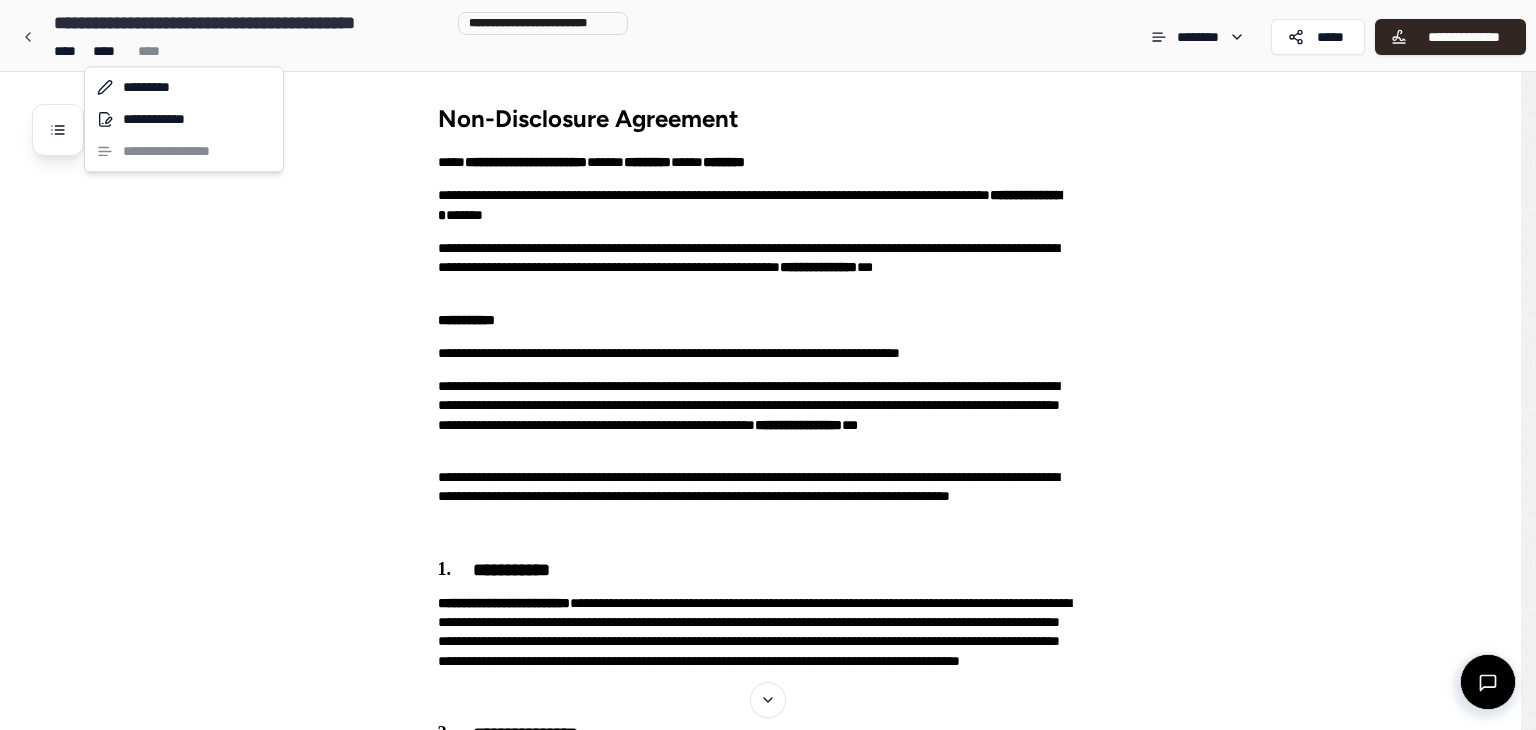 click on "Non-Disclosure Agreement [COMPANY_NAME] [PERSON_NAME] [ADDRESS] [CITY] [STATE] [ZIP]
[AGREEMENT_DETAILS]
[COMPANY_NAME] [PERSON_NAME]
[AGREEMENT_DETAILS]
[COMPANY_NAME] [PERSON_NAME]
[AGREEMENT_DETAILS]
[PERSON_NAME]
[AGREEMENT_DETAILS]
[AGREEMENT_DETAILS] [PERSON_NAME]
[PERSON_NAME]
[COMPANY_NAME] [PERSON_NAME]
[PERSON_NAME]
[COMPANY_NAME]" at bounding box center (768, 1277) 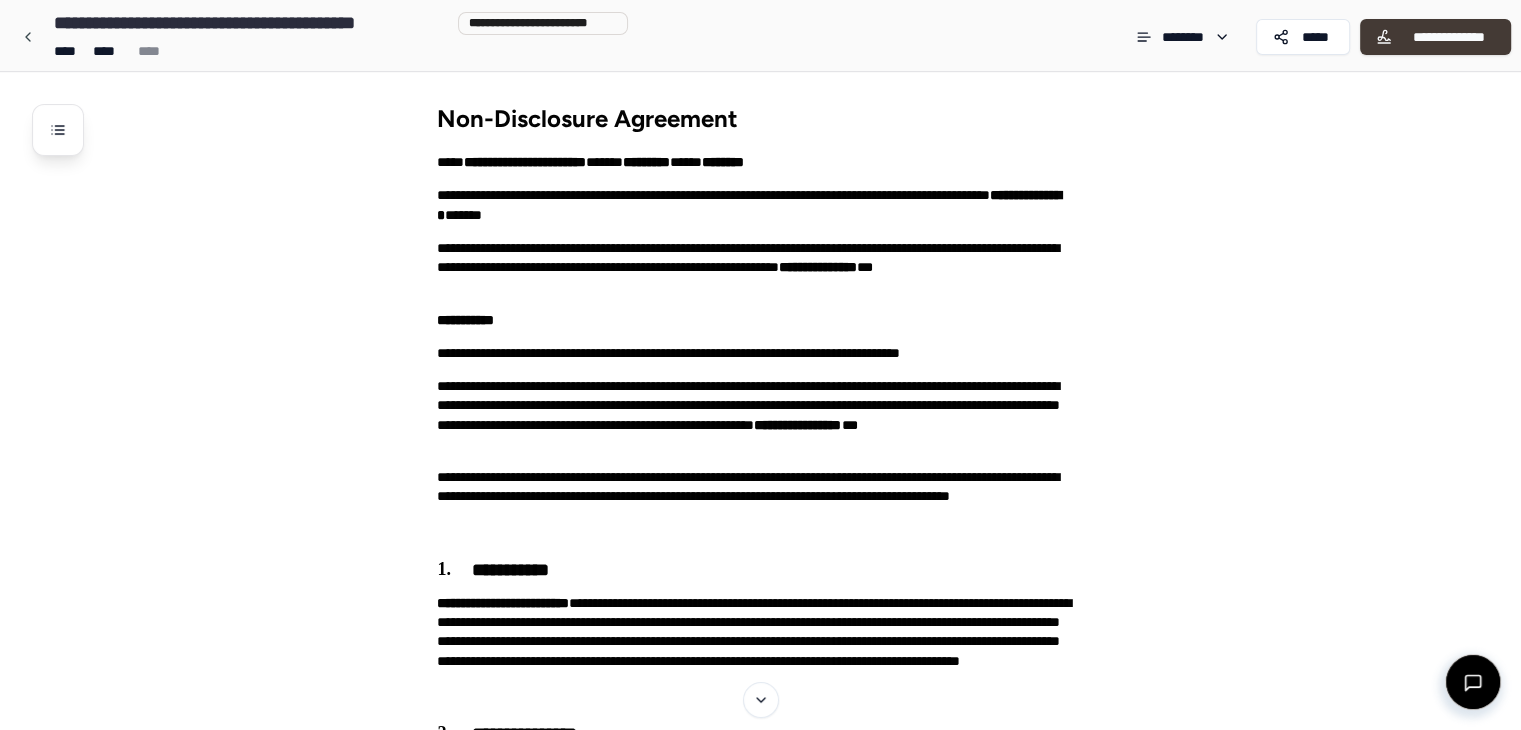 click on "**********" at bounding box center (1448, 37) 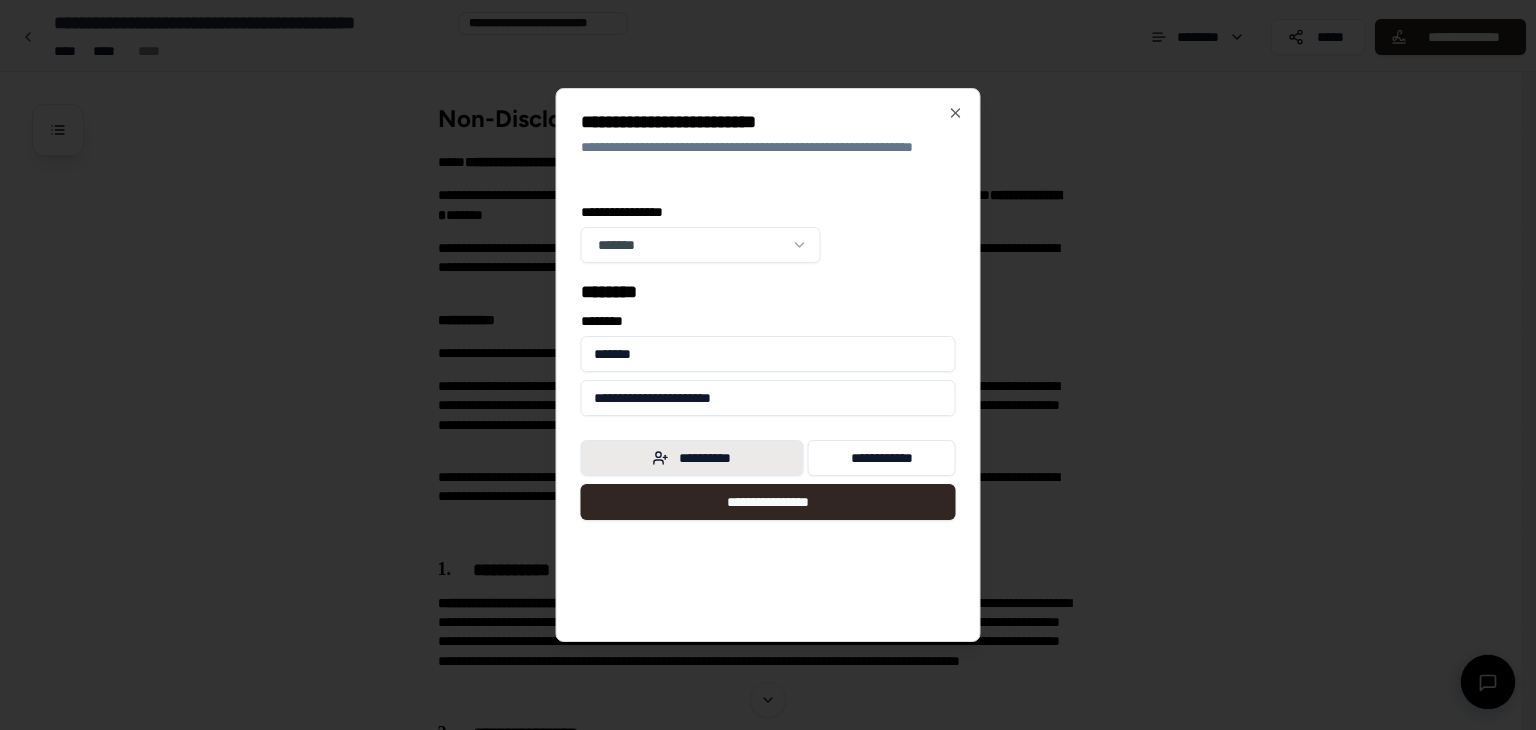 click on "**********" at bounding box center (692, 458) 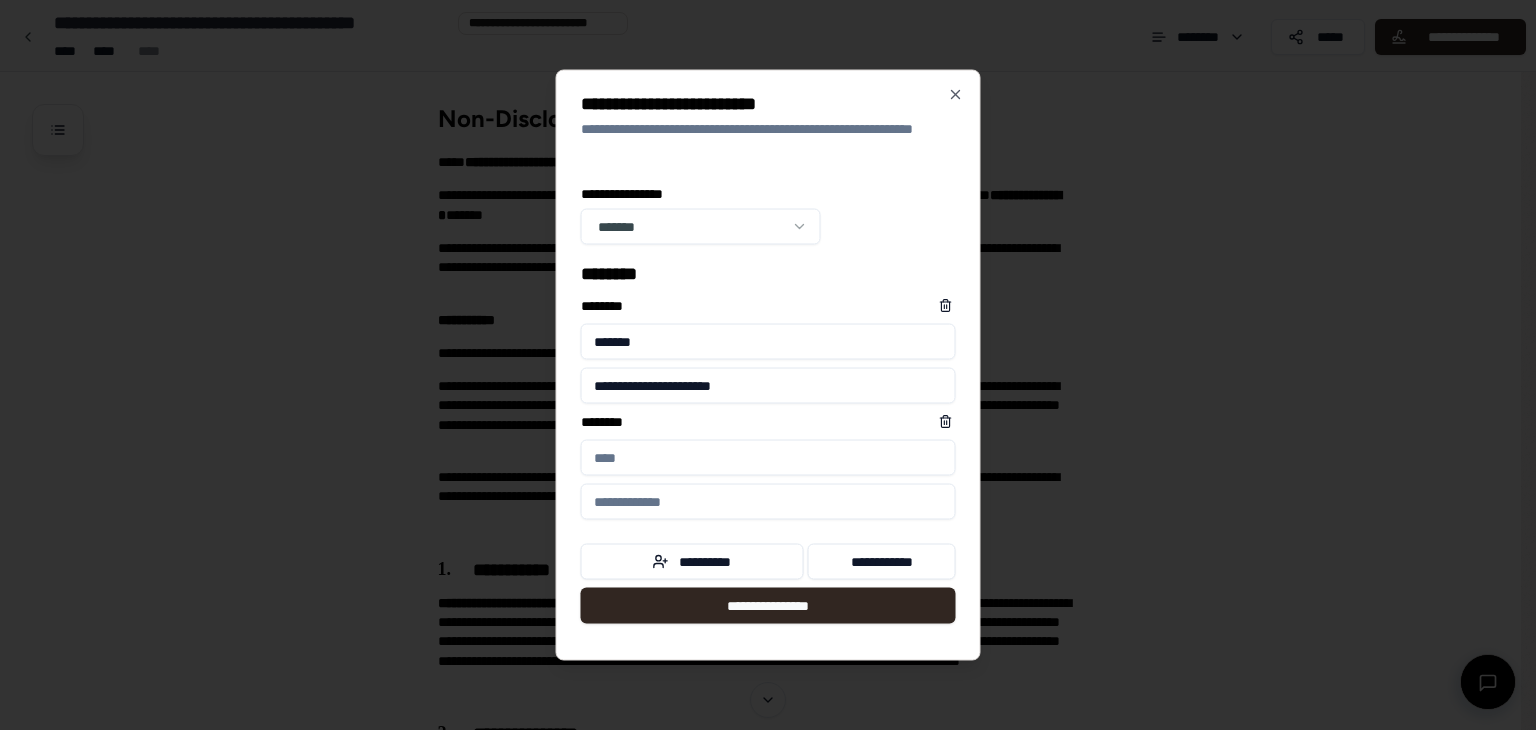 click on "******   *" at bounding box center [768, 458] 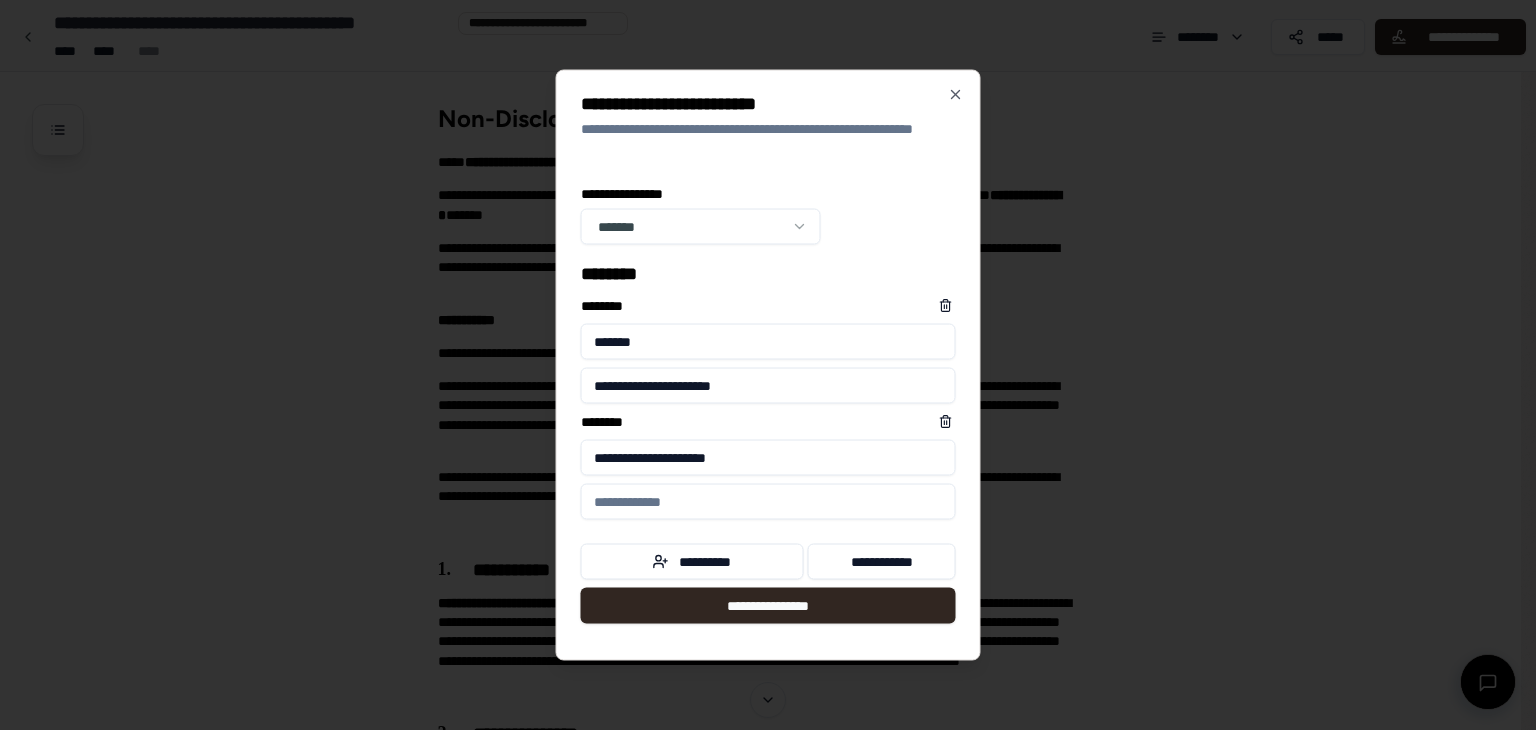 type on "**********" 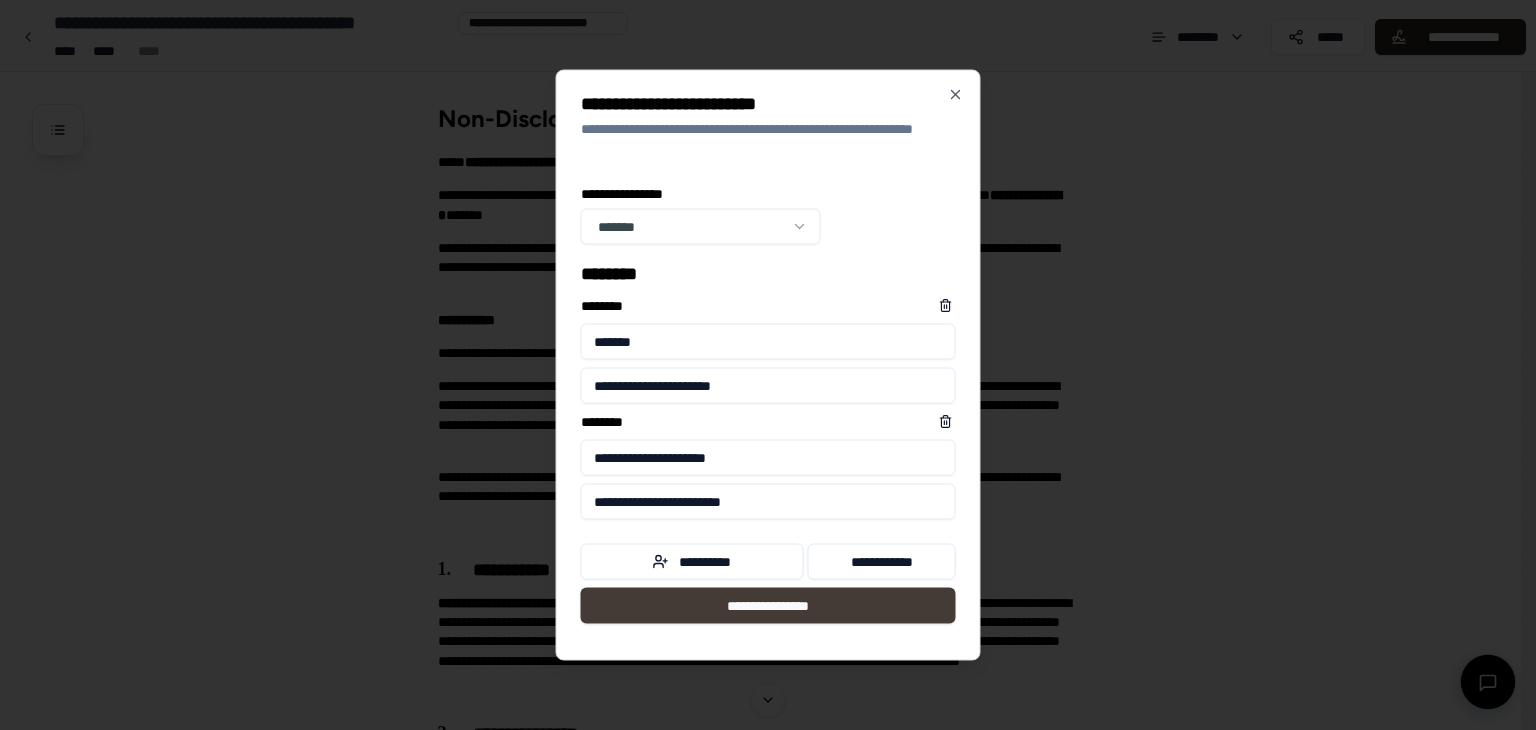 type on "**********" 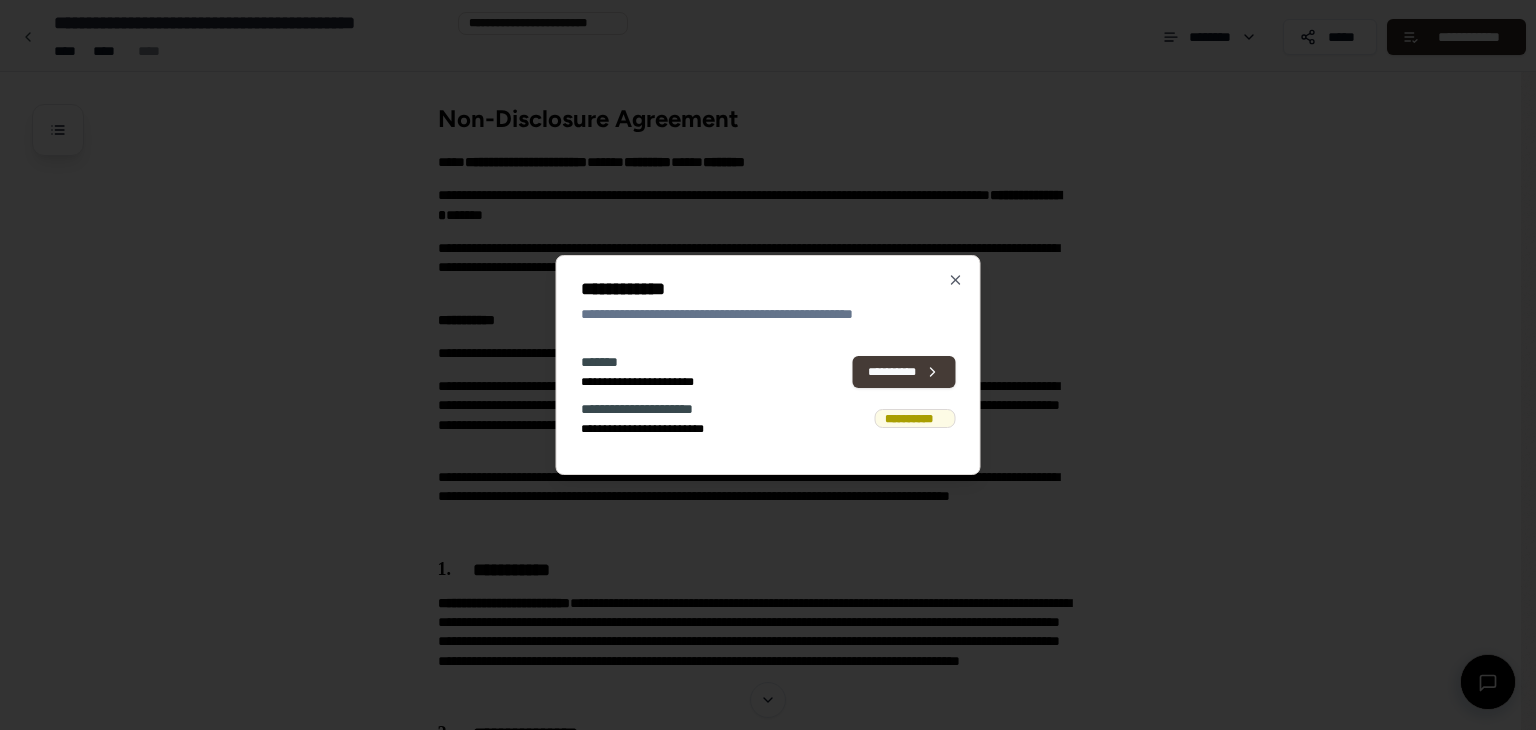 click on "**********" at bounding box center [904, 372] 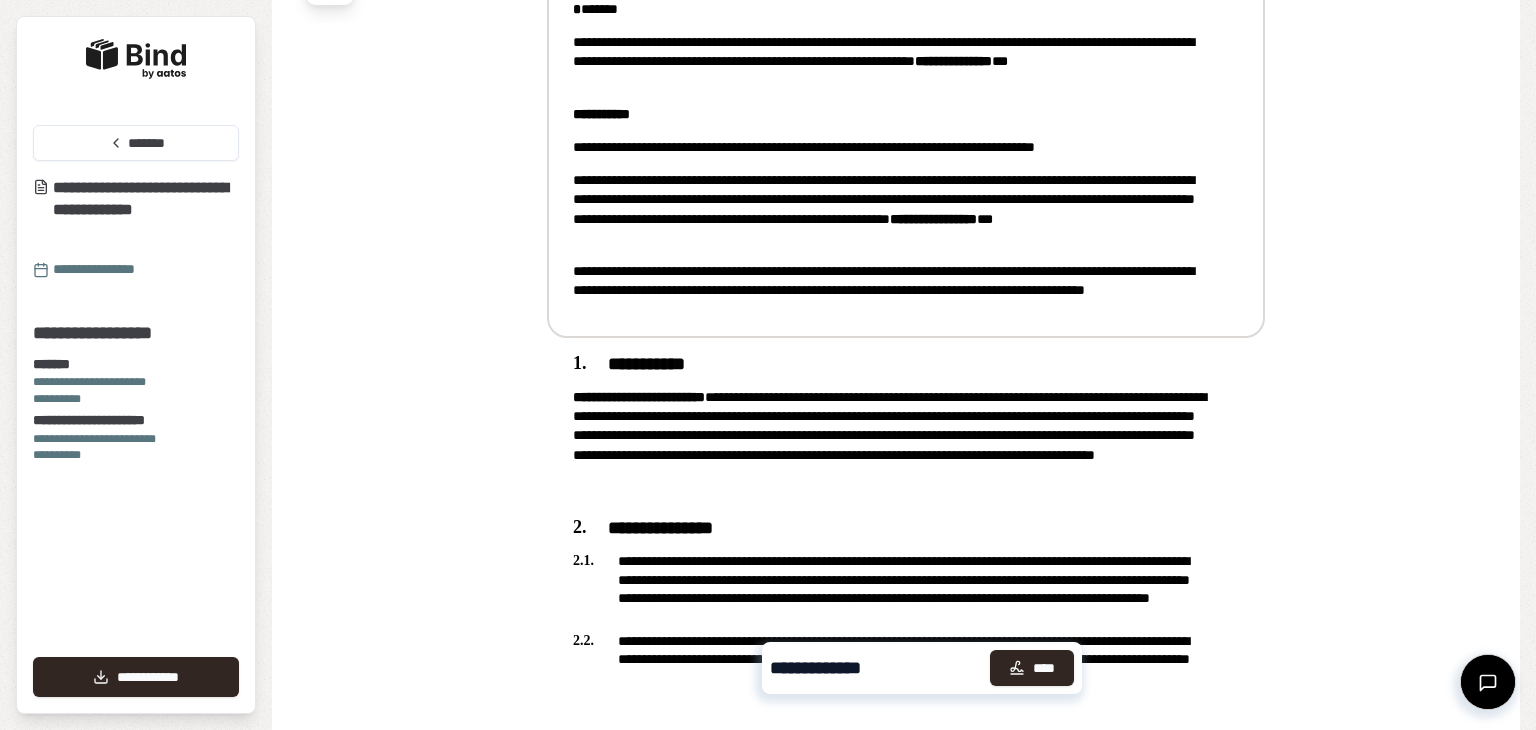 scroll, scrollTop: 154, scrollLeft: 0, axis: vertical 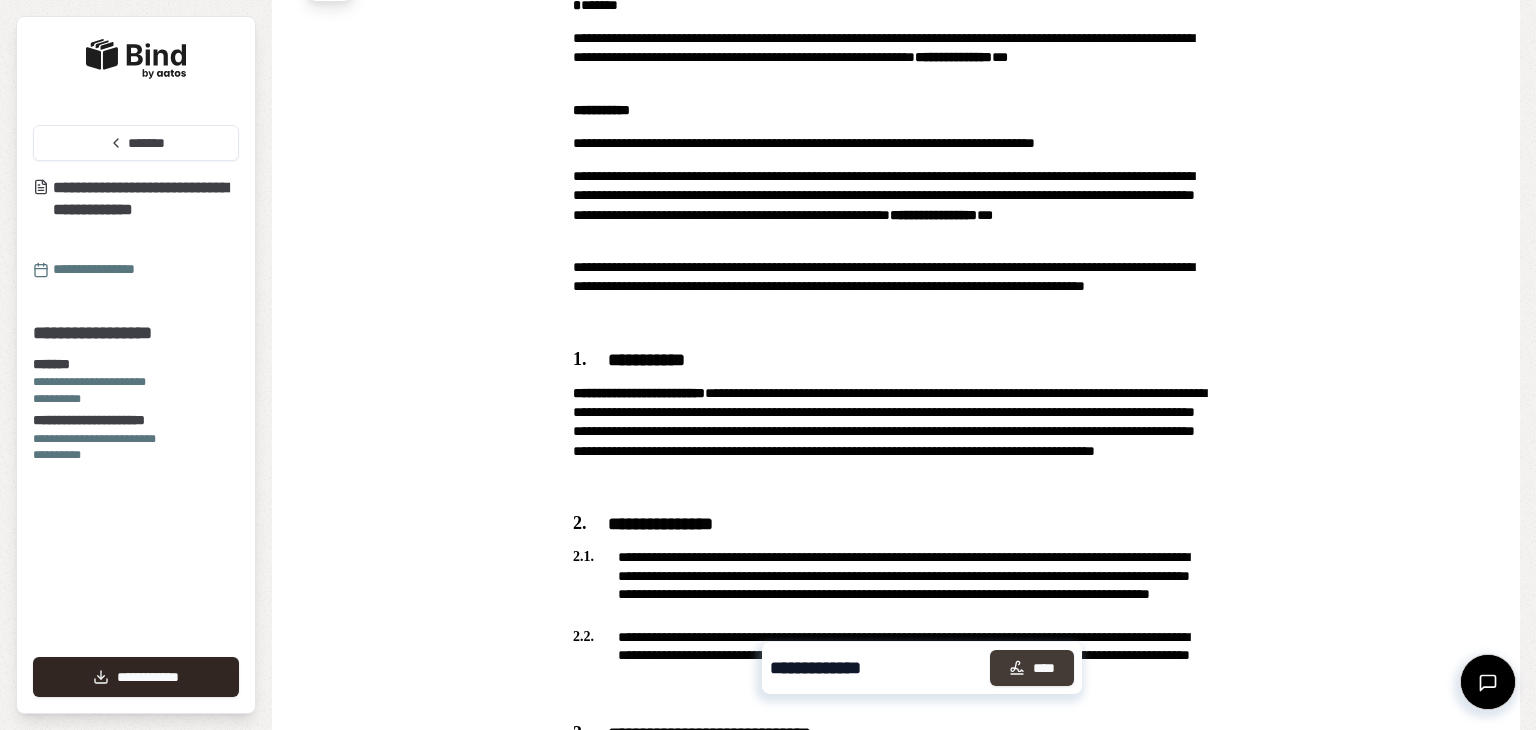 click on "****" at bounding box center (1032, 668) 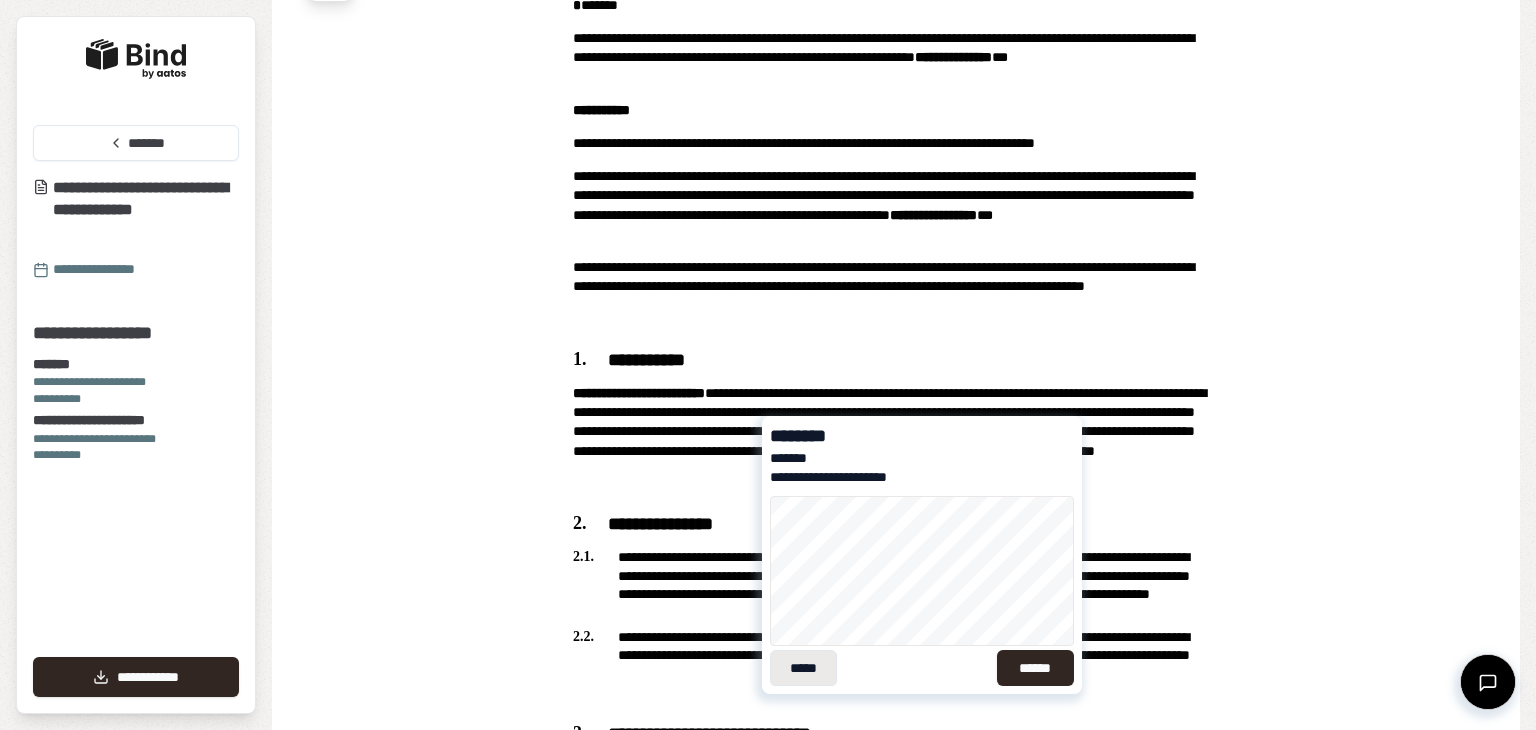 click on "*****" at bounding box center (803, 668) 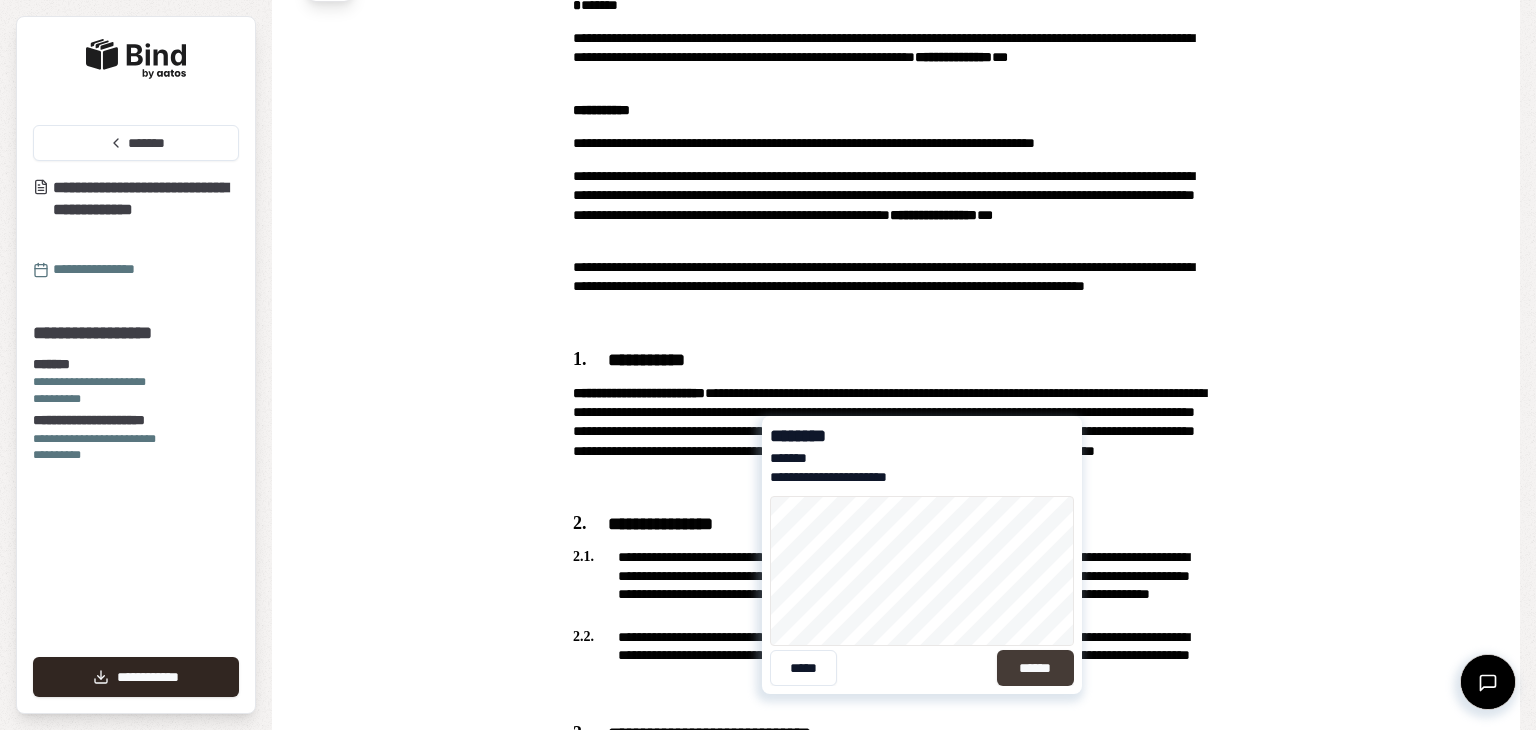 click on "******" at bounding box center (1035, 668) 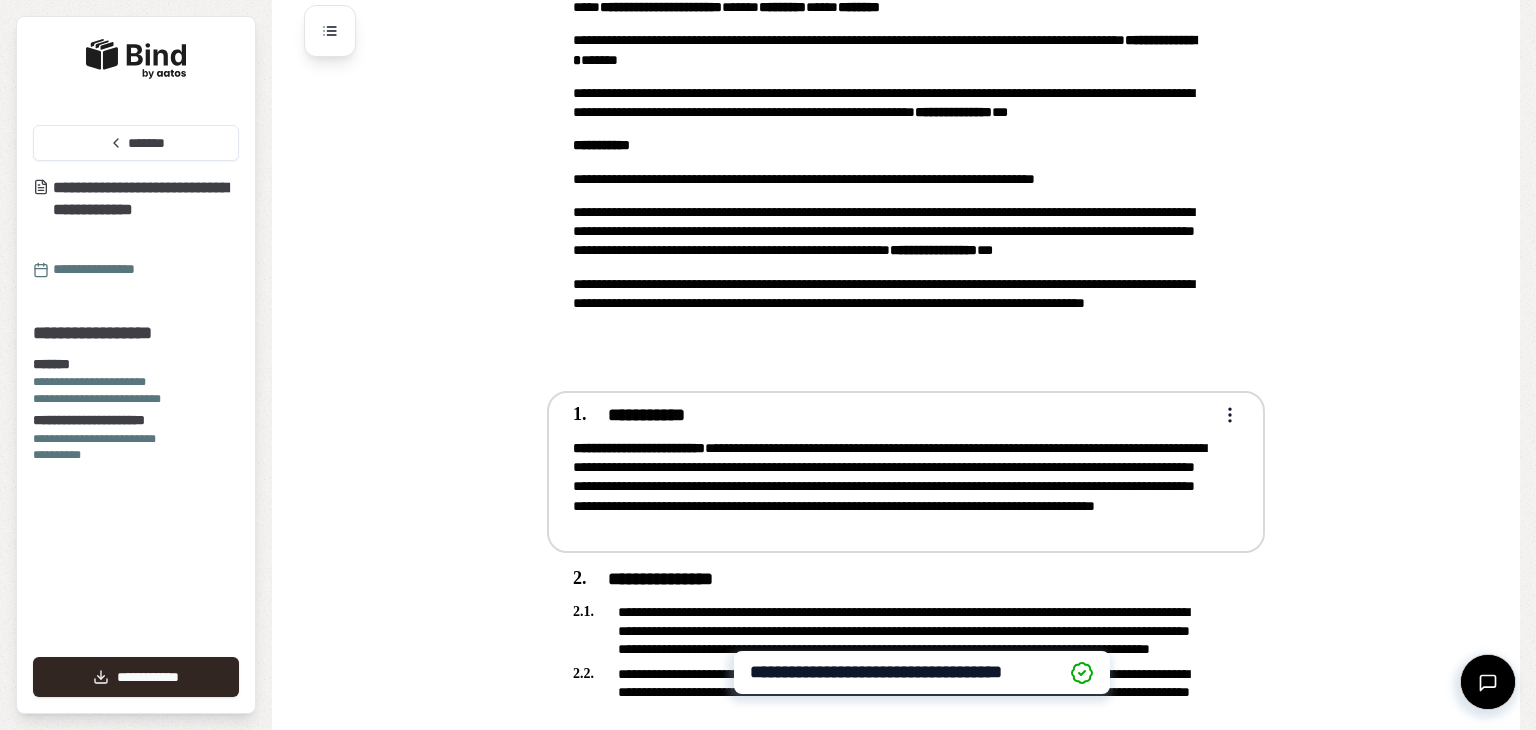 scroll, scrollTop: 0, scrollLeft: 0, axis: both 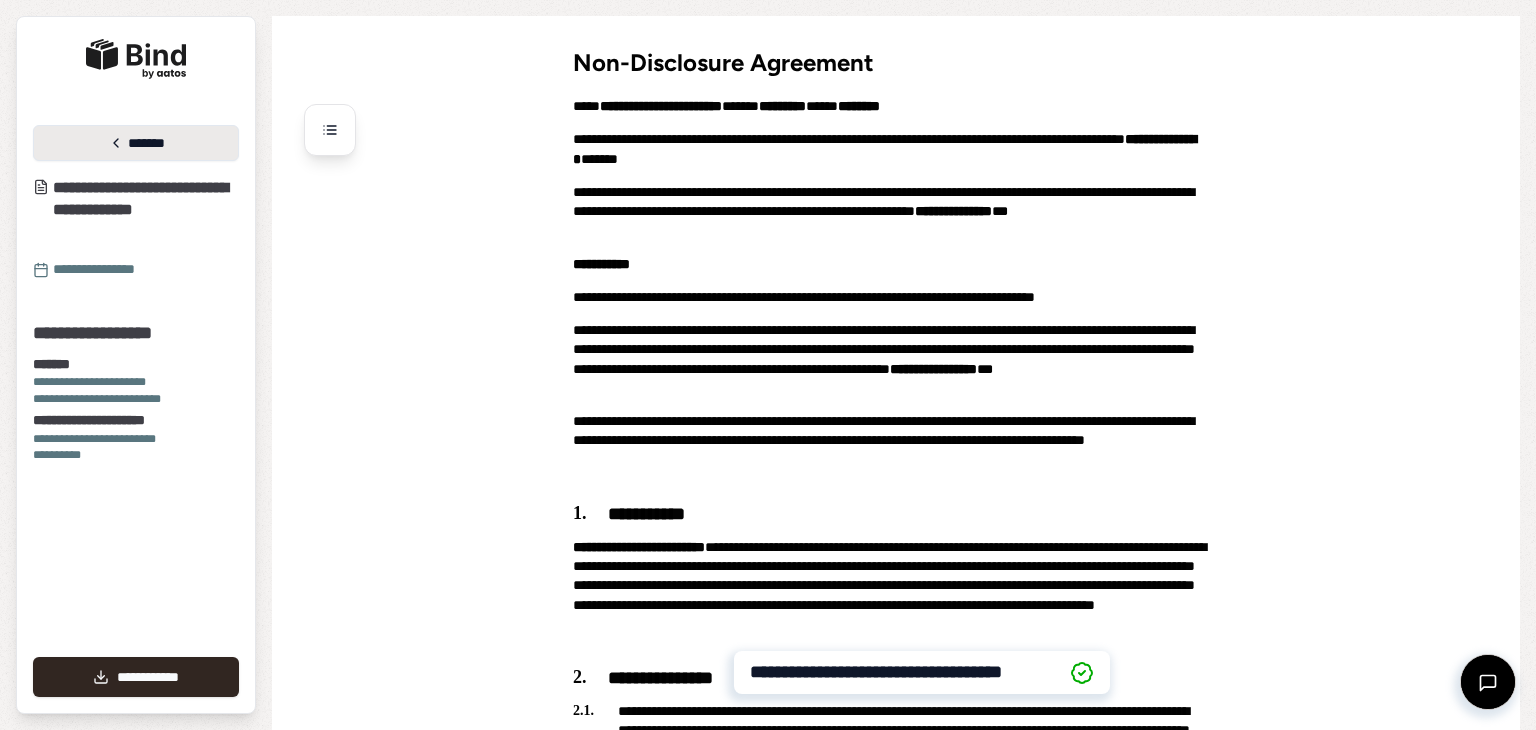 click on "*******" at bounding box center (136, 143) 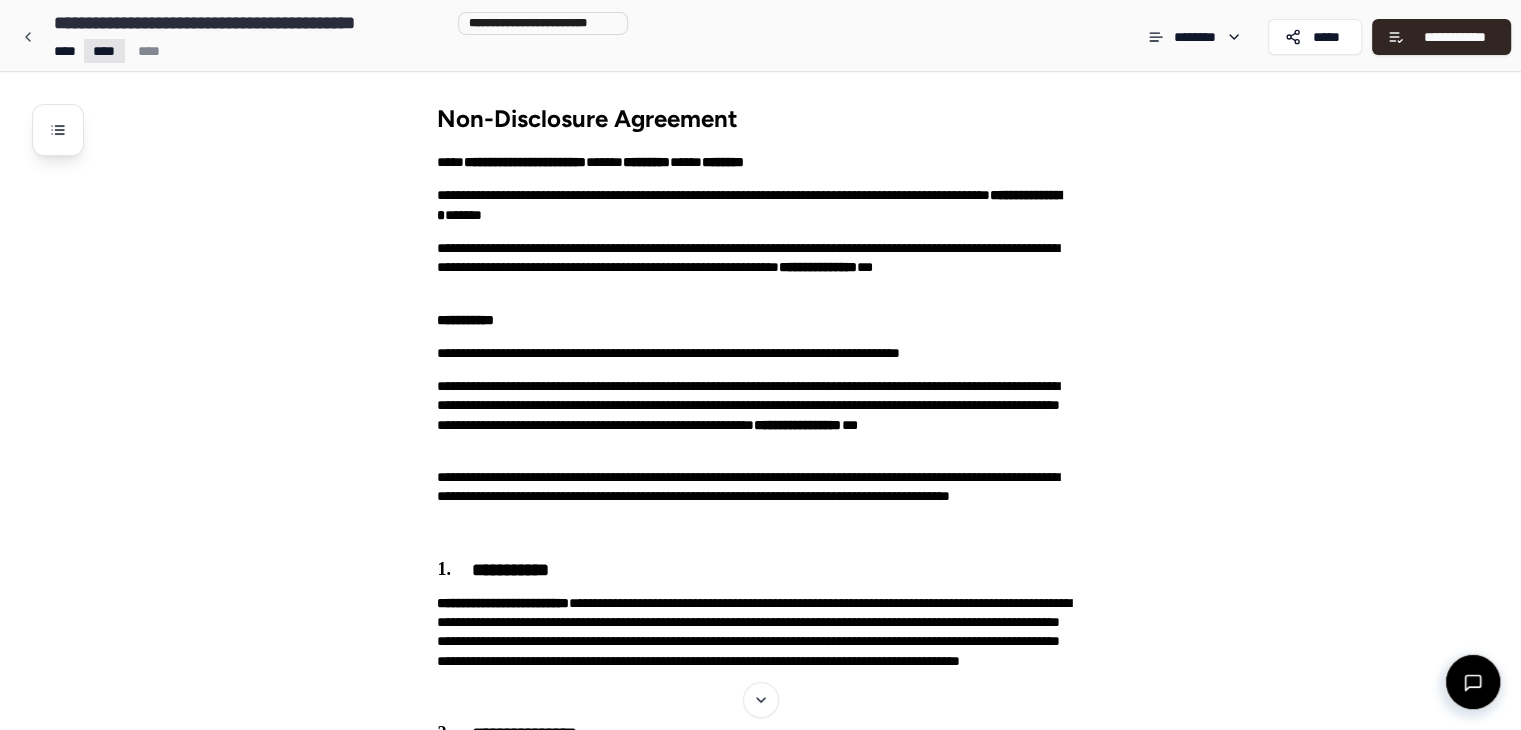 click on "Non-Disclosure Agreement [COMPANY_NAME] [PERSON_NAME] [ADDRESS] [CITY] [STATE] [ZIP]
[AGREEMENT_DETAILS]
[COMPANY_NAME] [PERSON_NAME]
[AGREEMENT_DETAILS]
[COMPANY_NAME] [PERSON_NAME]
[AGREEMENT_DETAILS]
[PERSON_NAME]
[AGREEMENT_DETAILS]
[AGREEMENT_DETAILS] [PERSON_NAME]
[PERSON_NAME]
[COMPANY_NAME] [PERSON_NAME]
[PERSON_NAME]
[COMPANY_NAME]" at bounding box center (760, 1395) 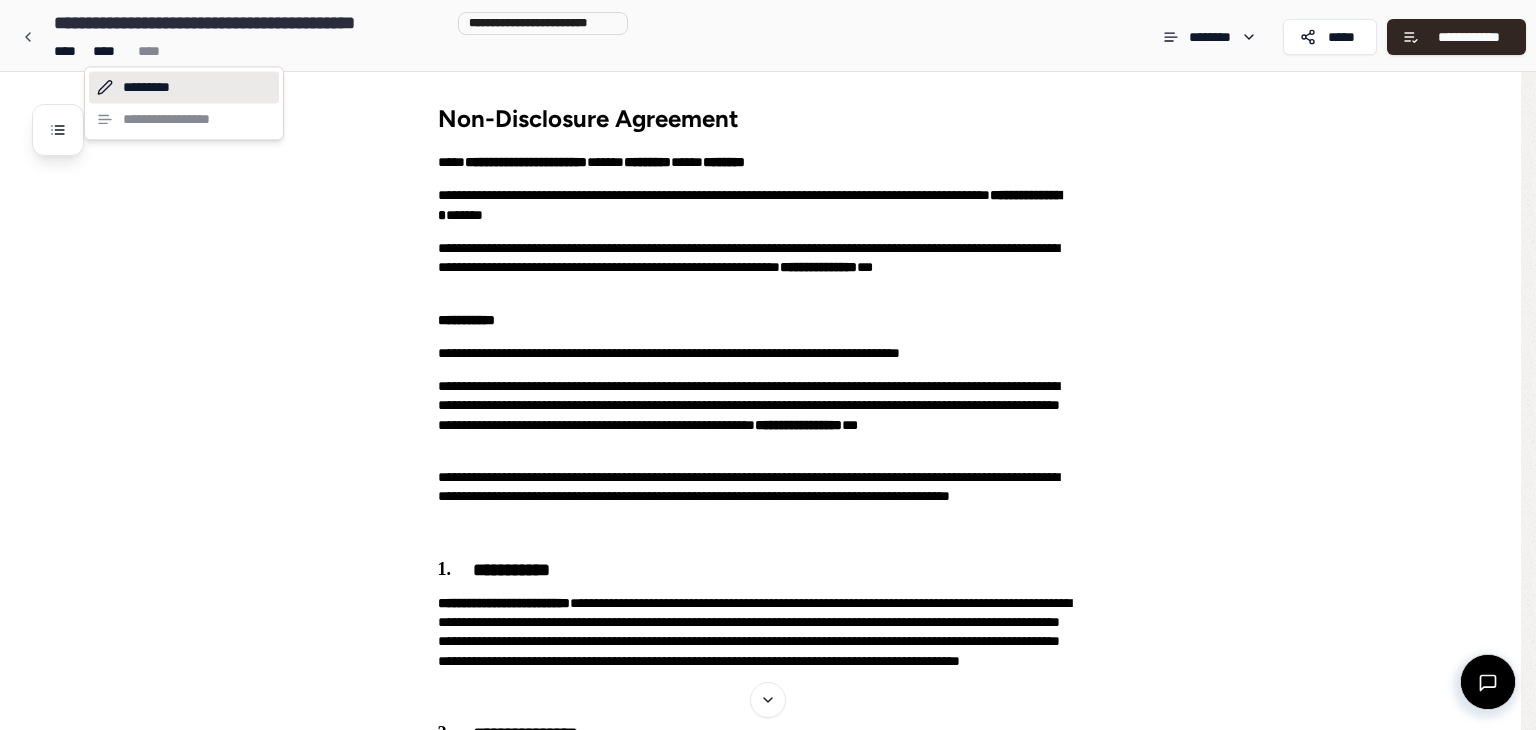 click on "*********" at bounding box center [184, 87] 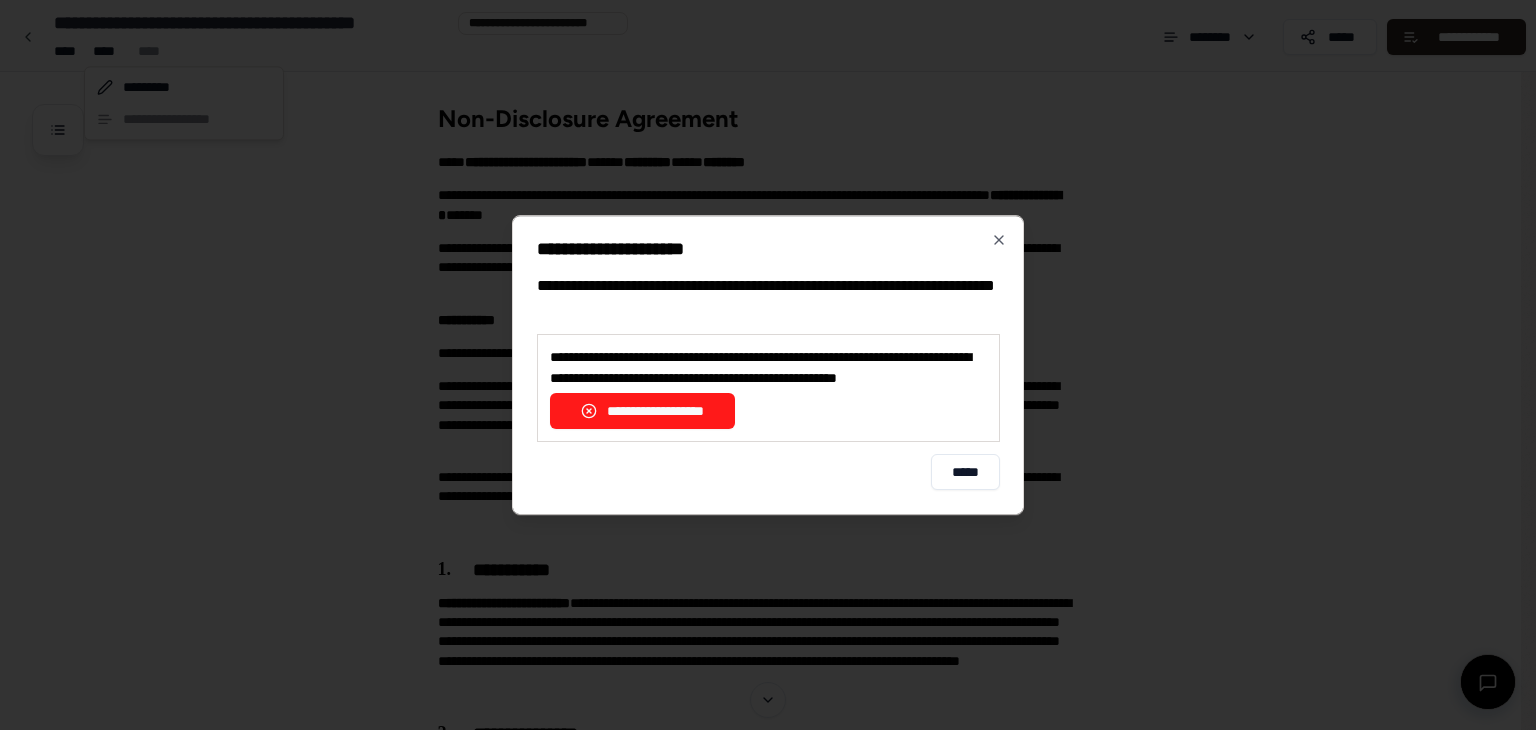 click on "**********" at bounding box center [642, 411] 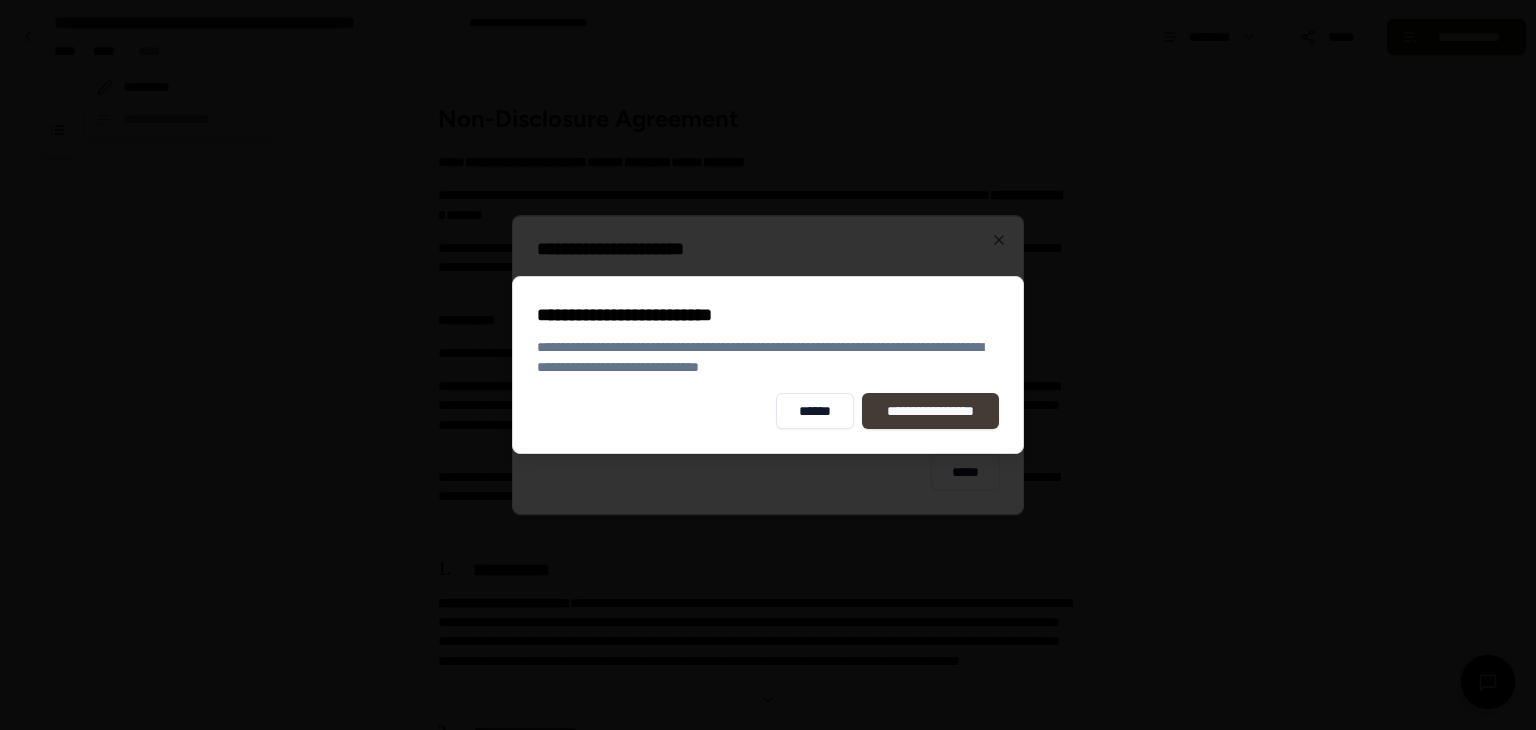 click on "**********" at bounding box center [931, 411] 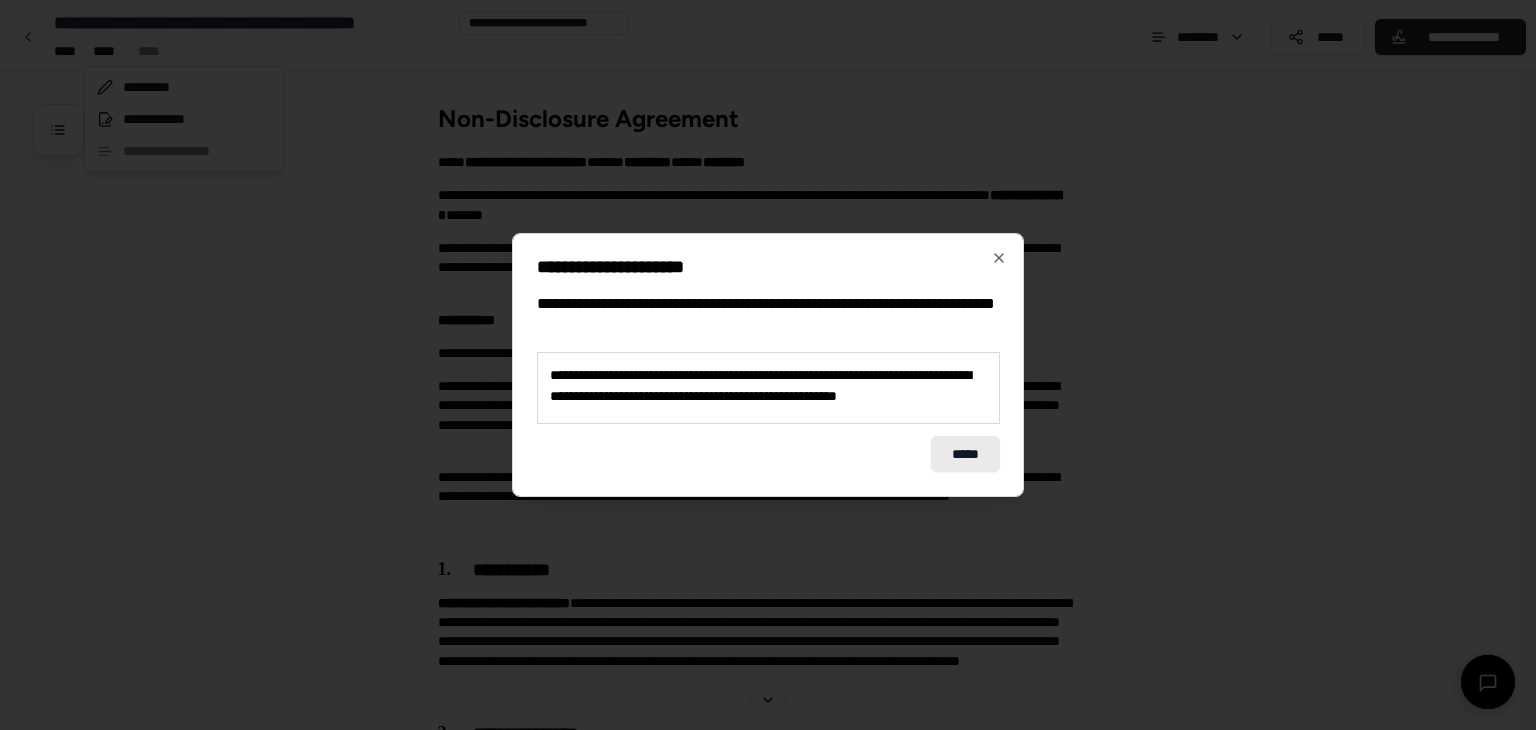 click on "*****" at bounding box center (965, 454) 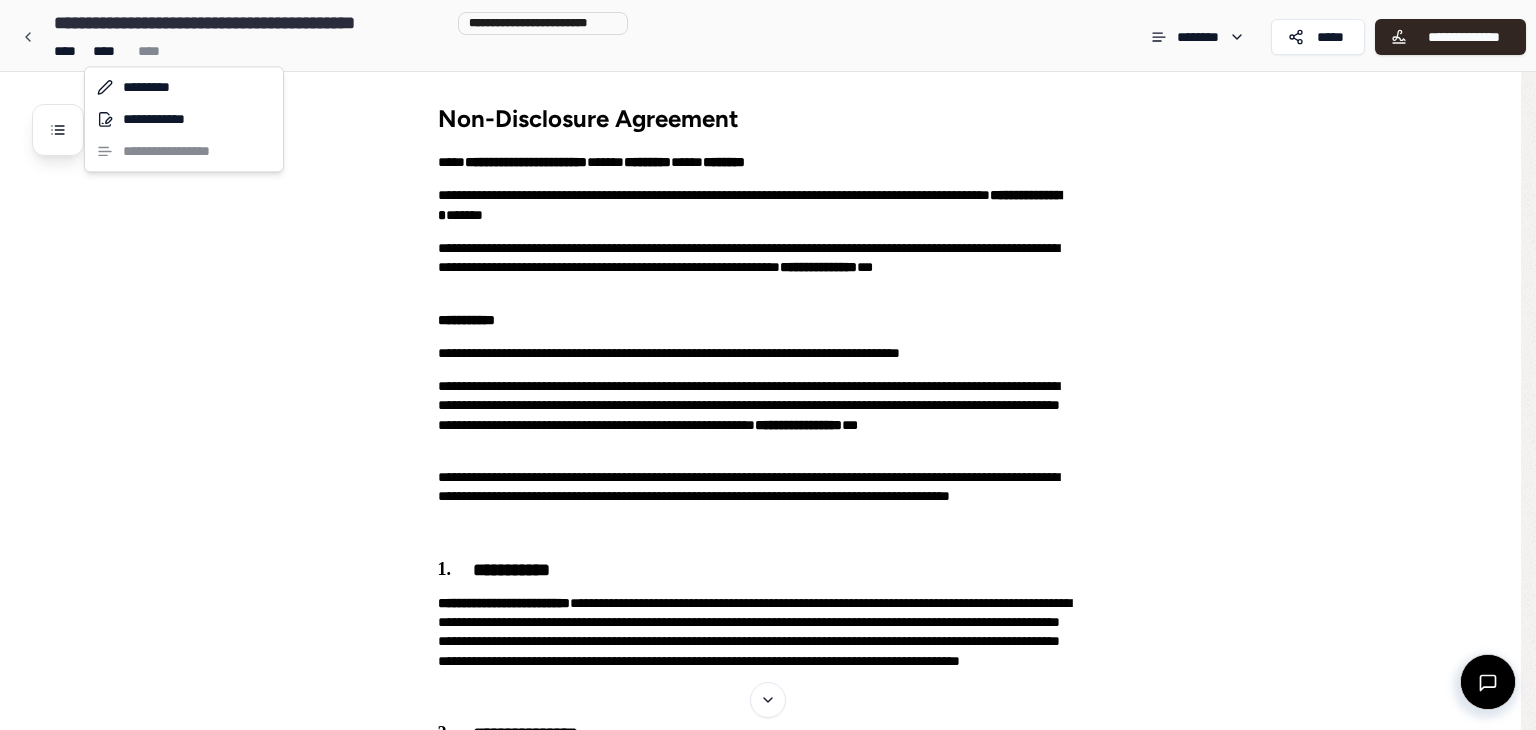 click on "Non-Disclosure Agreement [COMPANY_NAME] [PERSON_NAME] [ADDRESS] [CITY] [STATE] [ZIP]
[AGREEMENT_DETAILS]
[COMPANY_NAME] [PERSON_NAME]
[AGREEMENT_DETAILS]
[COMPANY_NAME] [PERSON_NAME]
[AGREEMENT_DETAILS]
[PERSON_NAME]
[AGREEMENT_DETAILS]
[AGREEMENT_DETAILS] [PERSON_NAME]
[PERSON_NAME]
[COMPANY_NAME] [PERSON_NAME]
[PERSON_NAME]
[COMPANY_NAME]" at bounding box center [768, 1277] 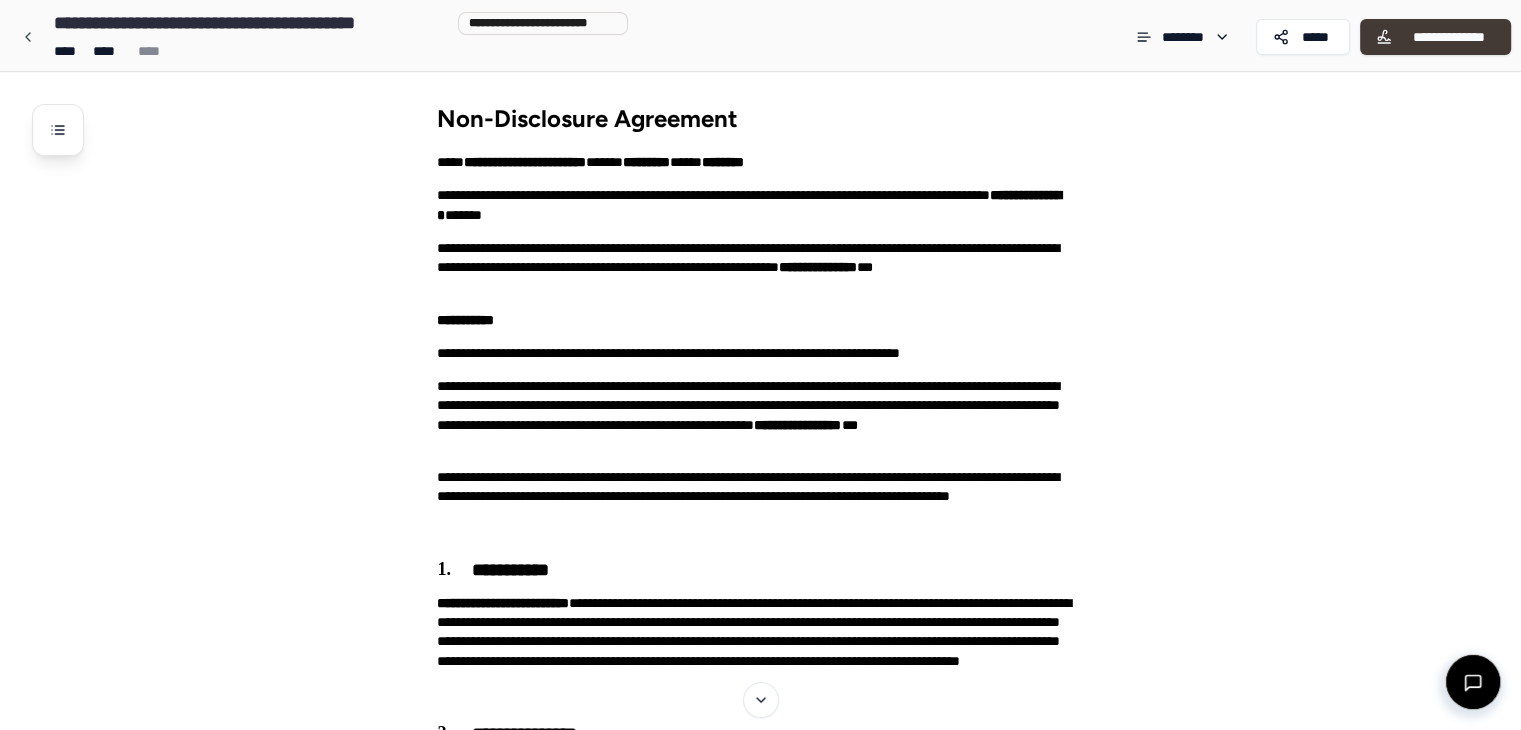 click on "**********" at bounding box center [1448, 37] 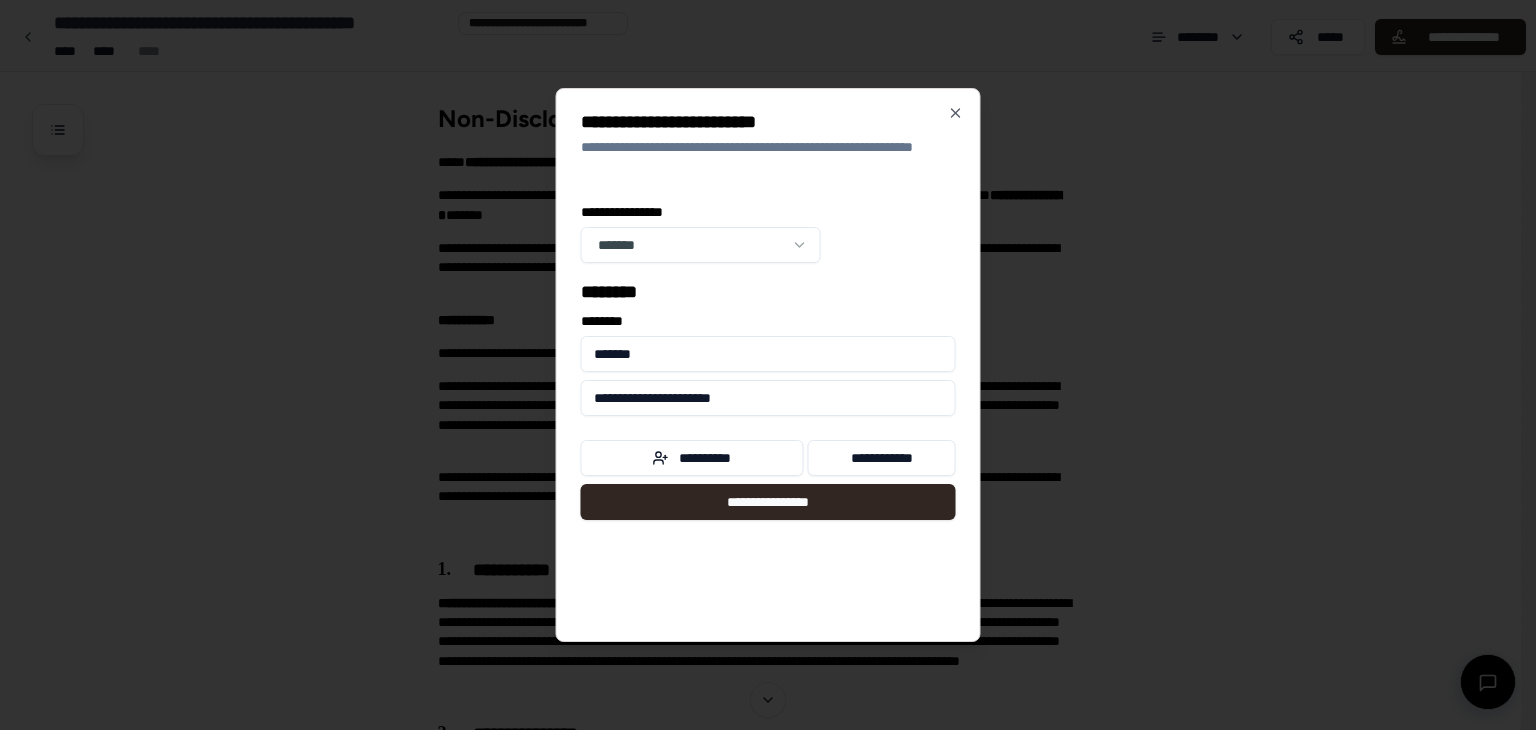 click on "*******" at bounding box center (768, 354) 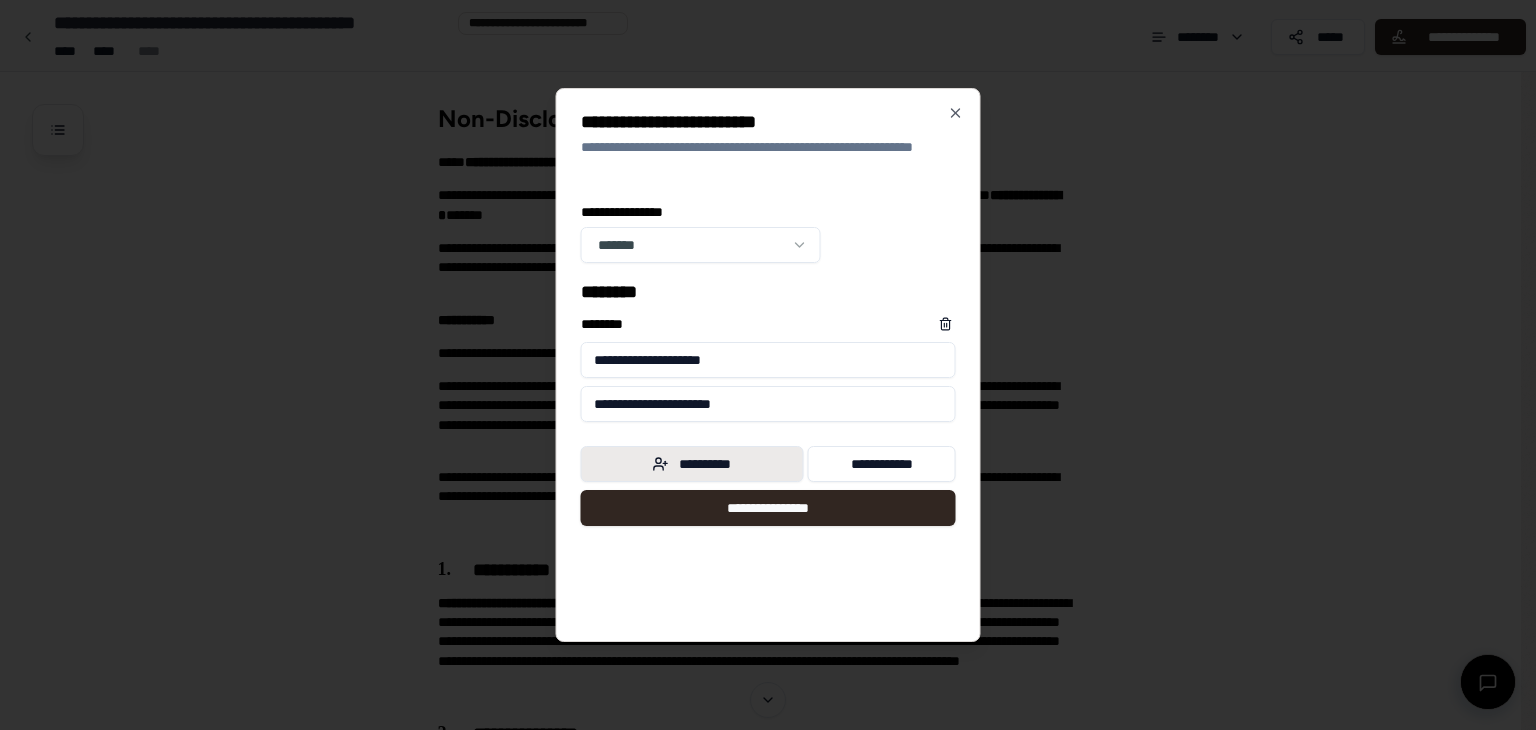 type on "**********" 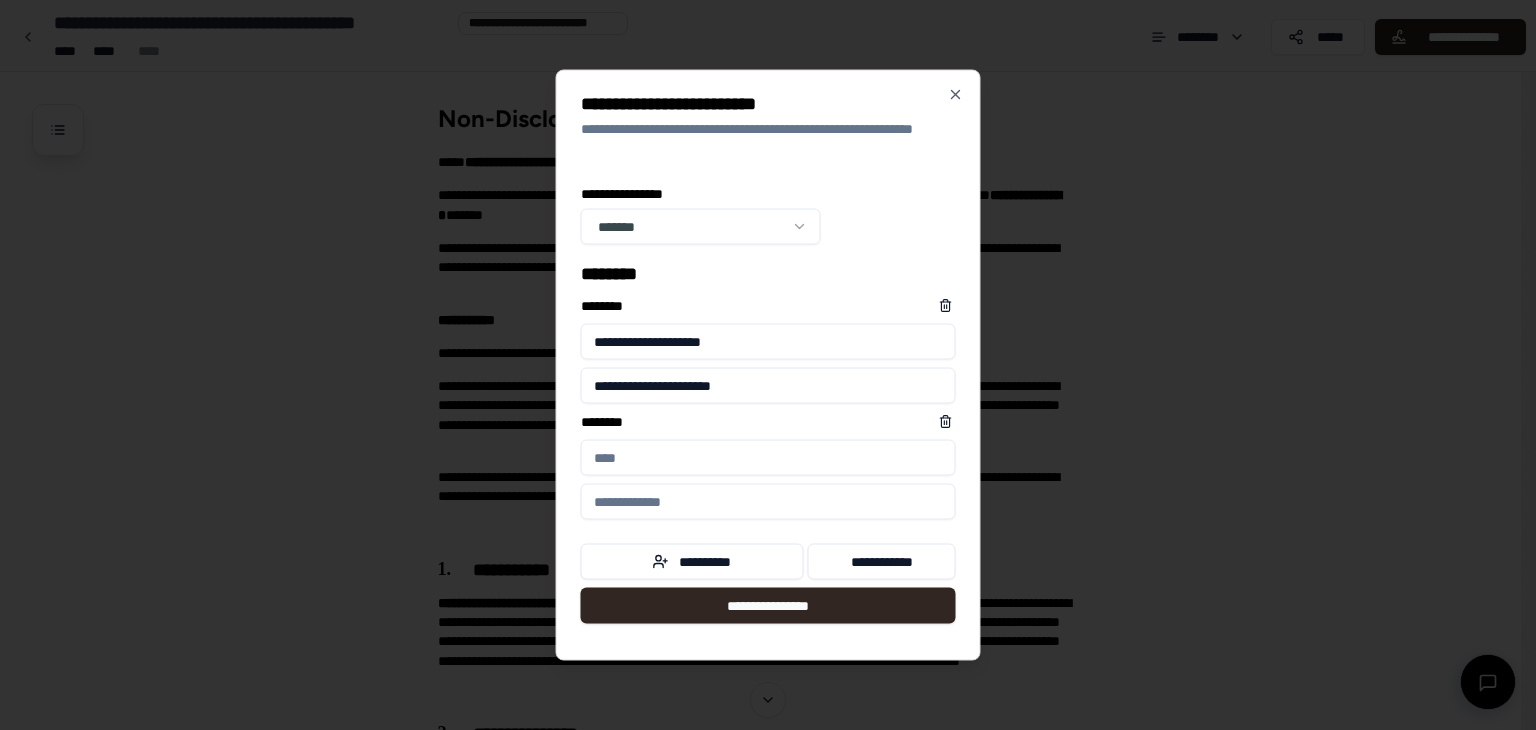 click on "******   *" at bounding box center [768, 458] 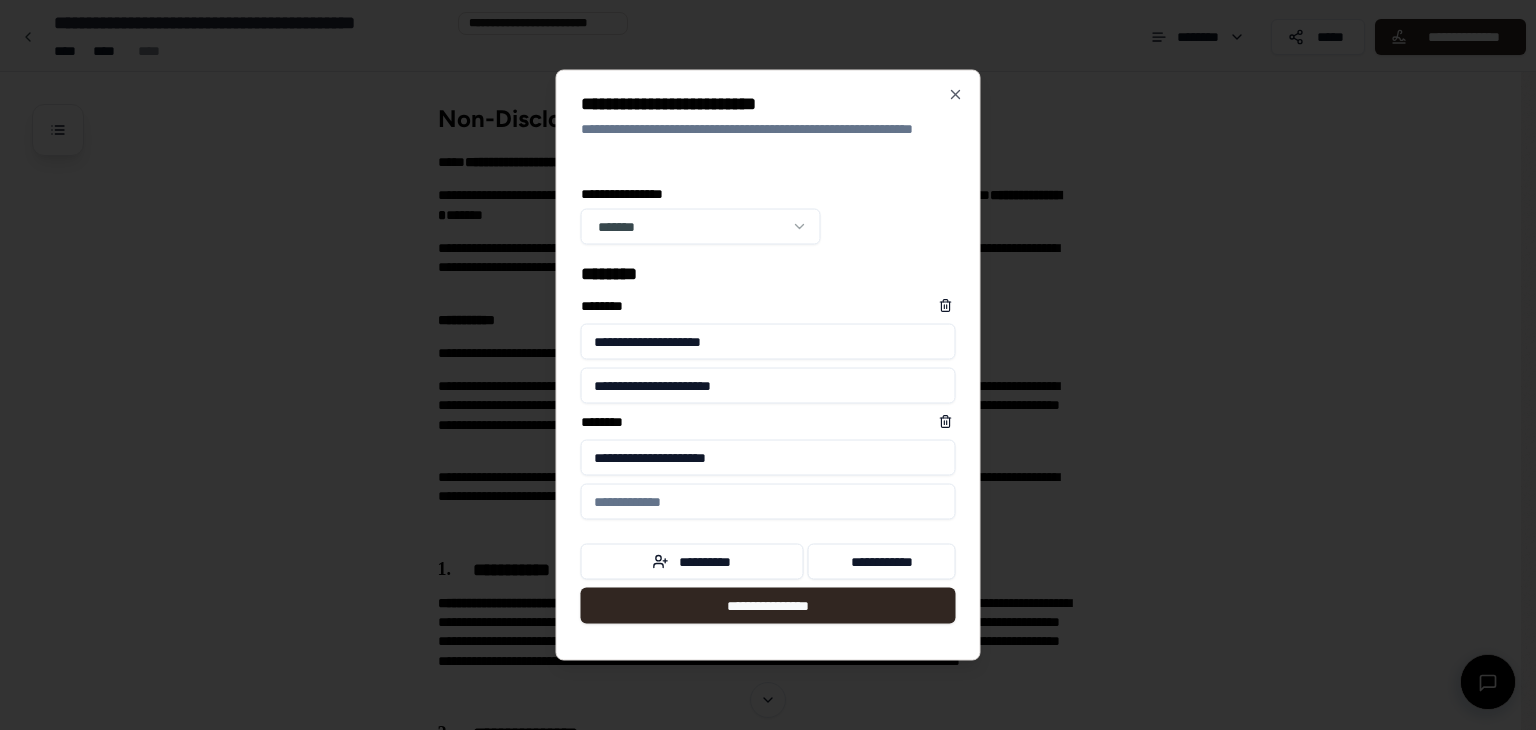 type on "**********" 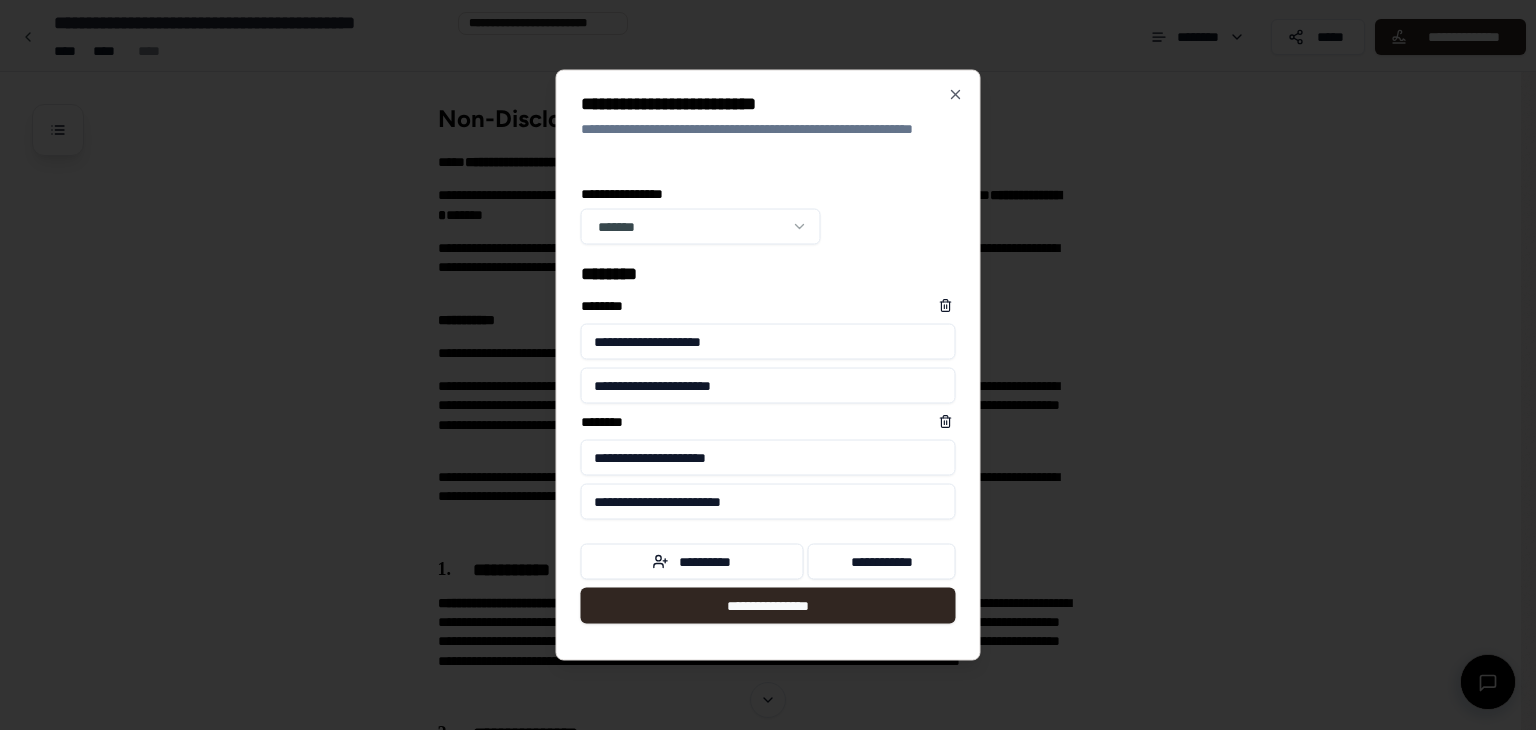 drag, startPoint x: 786, startPoint y: 495, endPoint x: 427, endPoint y: 489, distance: 359.05014 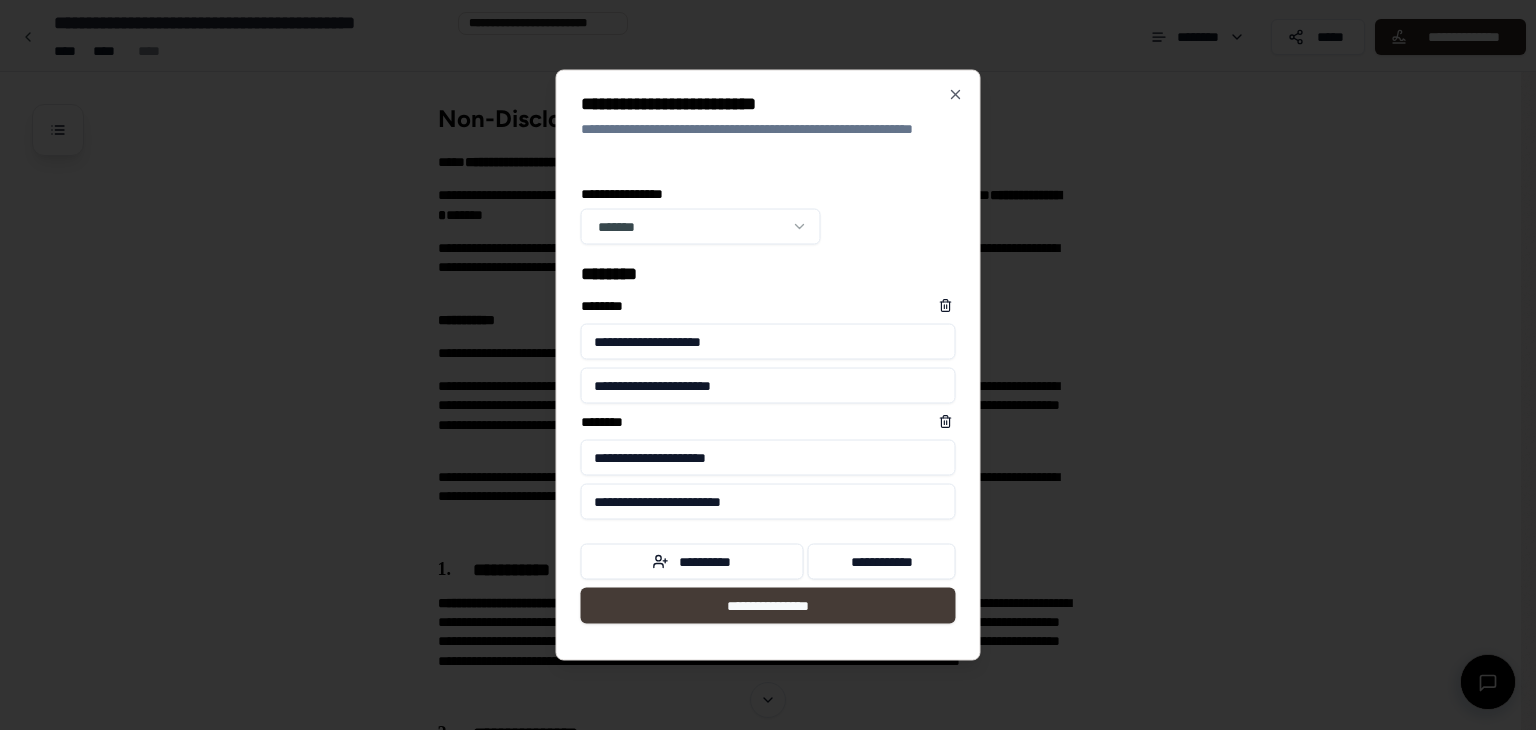 type on "**********" 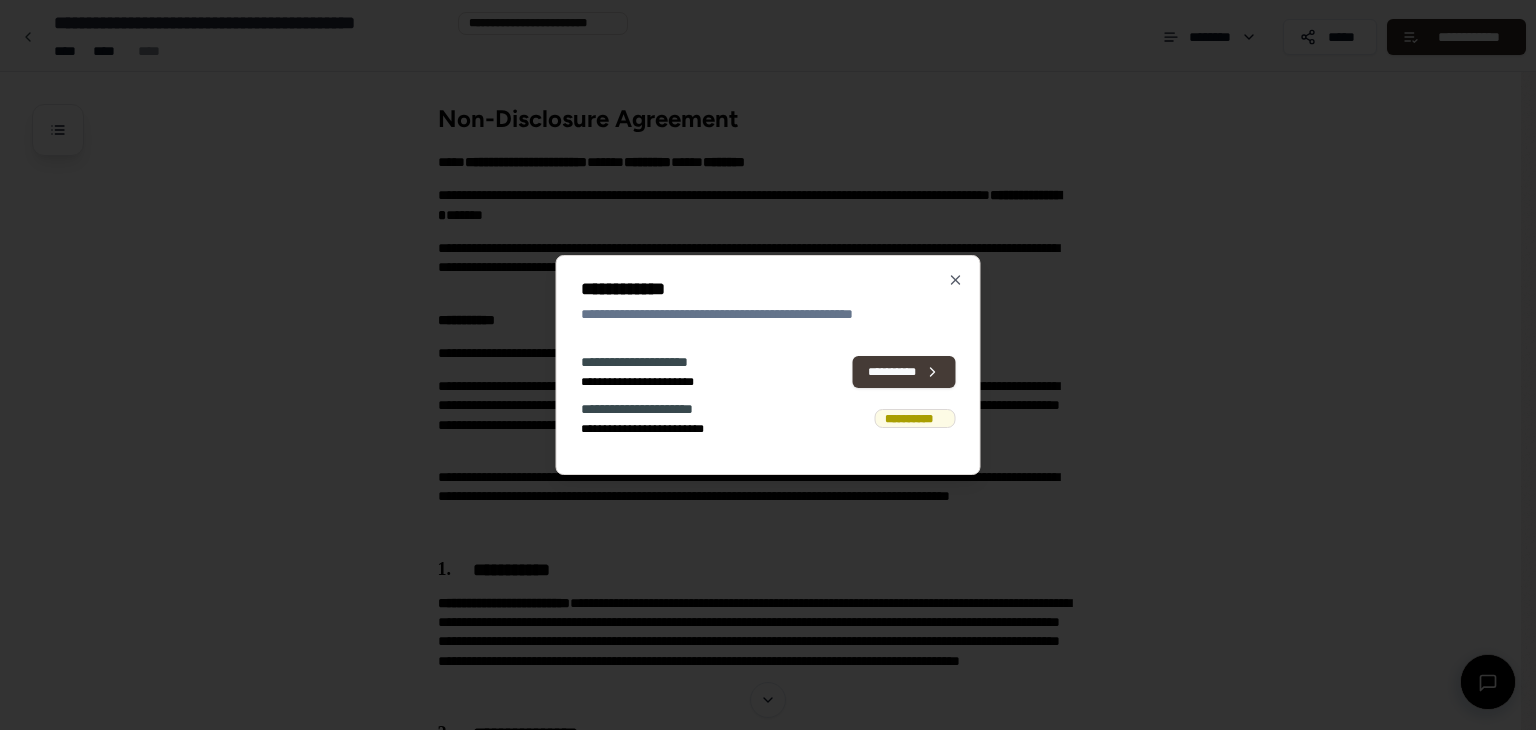 click on "**********" at bounding box center [904, 372] 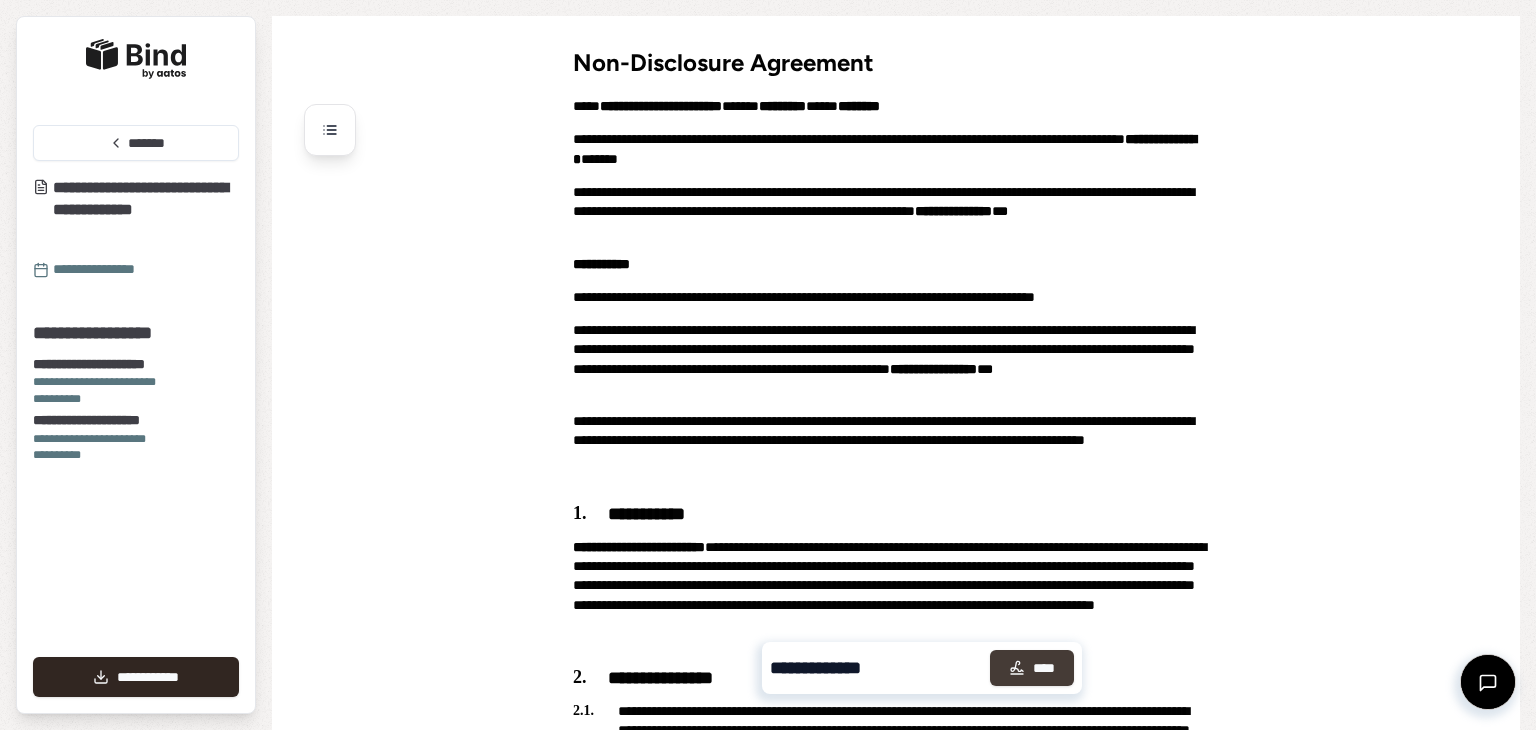 click on "****" at bounding box center (1032, 668) 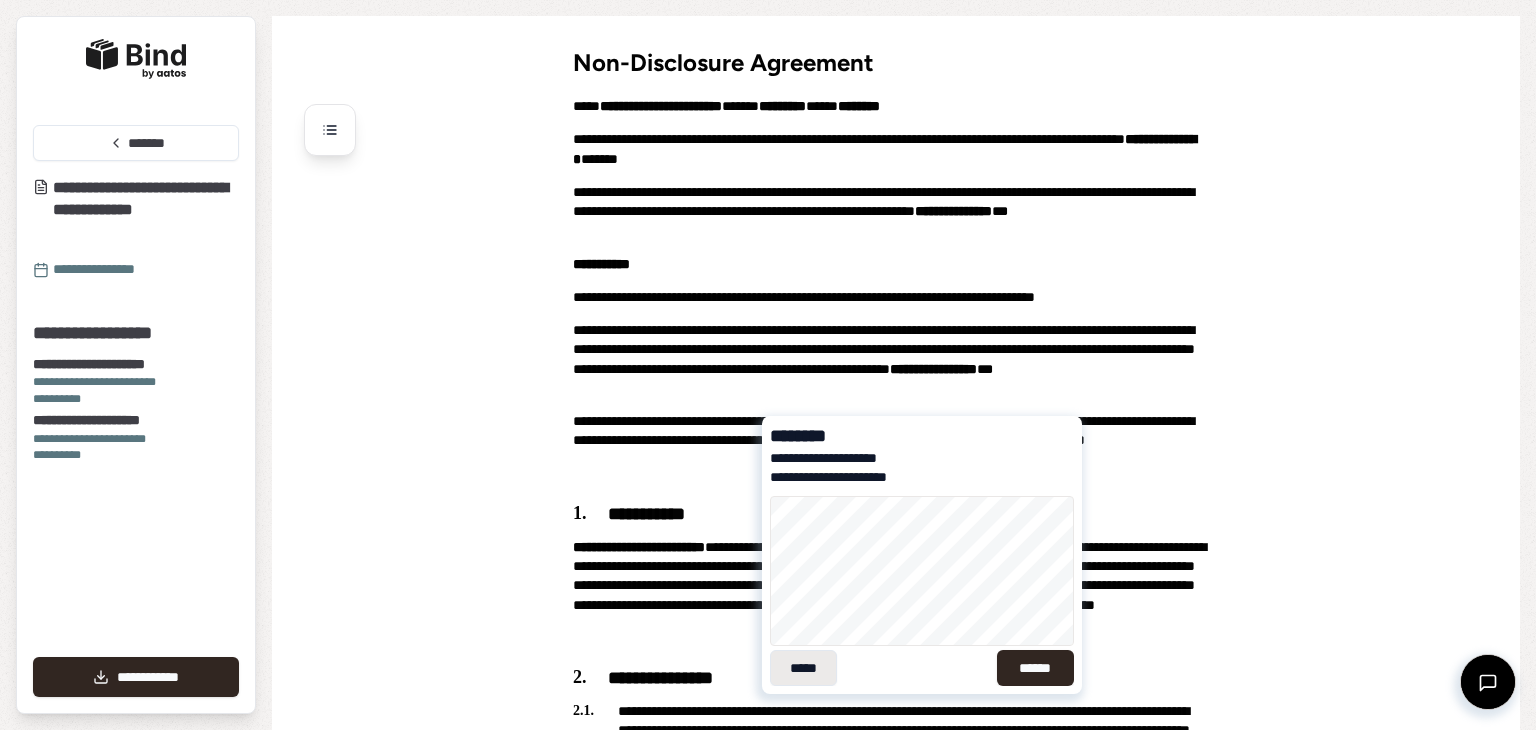 click on "*****" at bounding box center [803, 668] 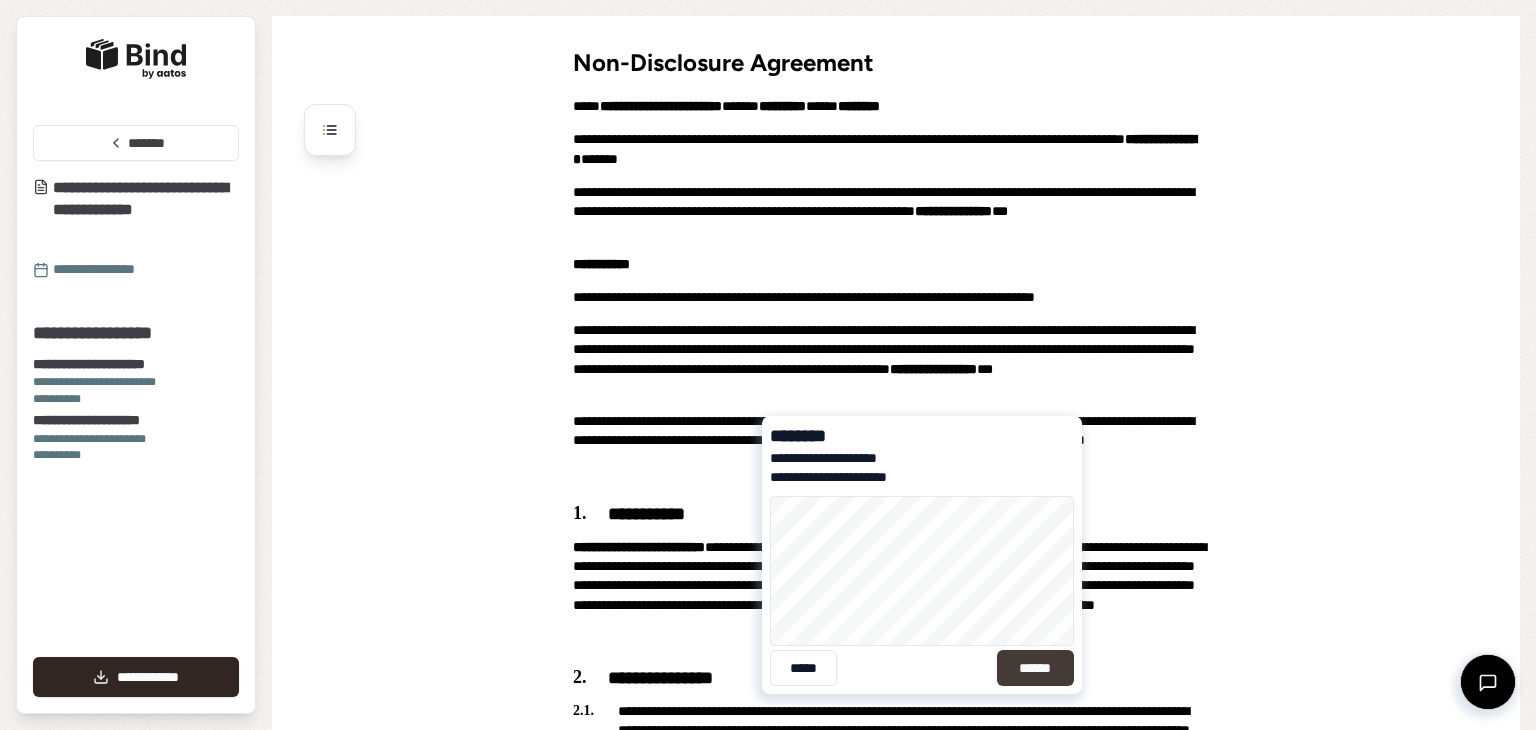 click on "******" at bounding box center [1035, 668] 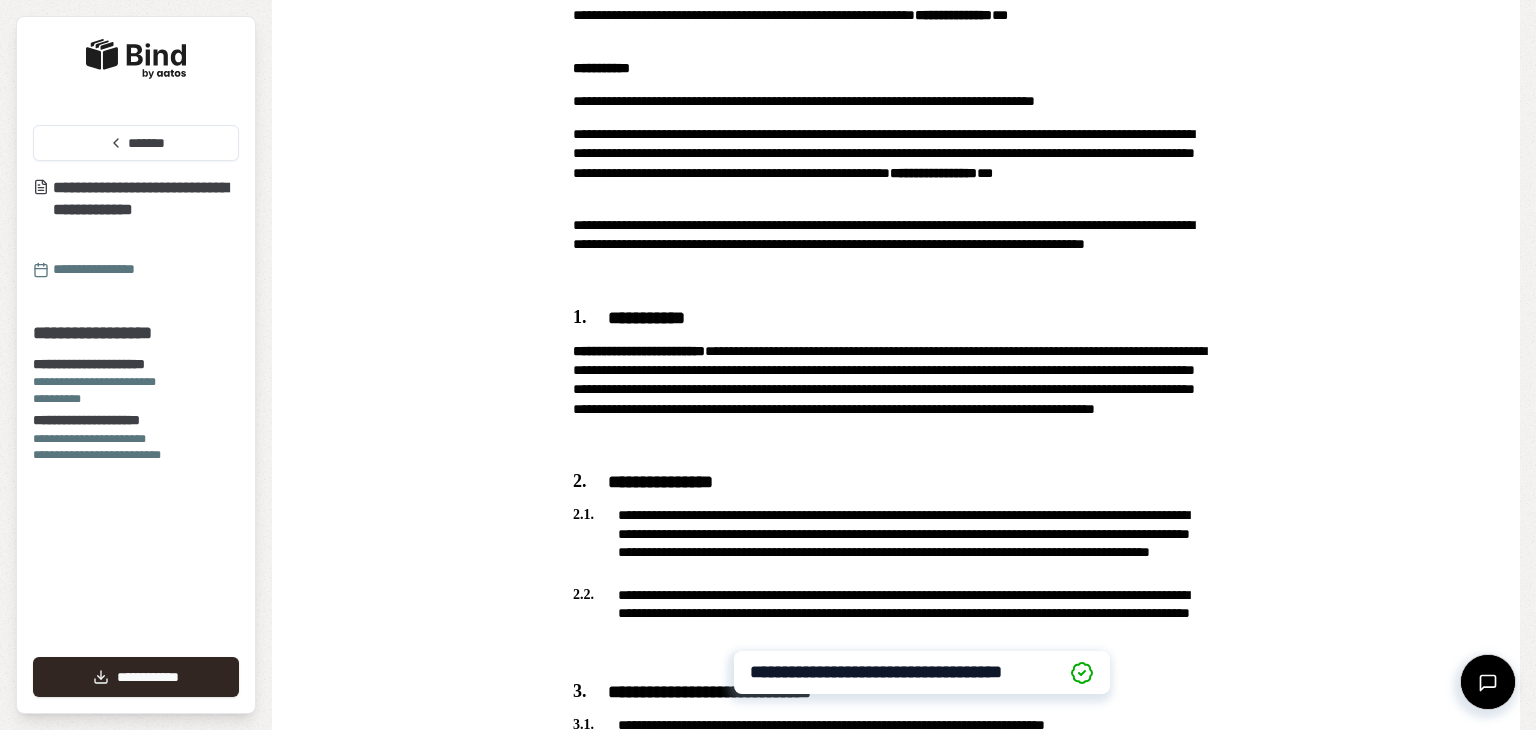 scroll, scrollTop: 0, scrollLeft: 0, axis: both 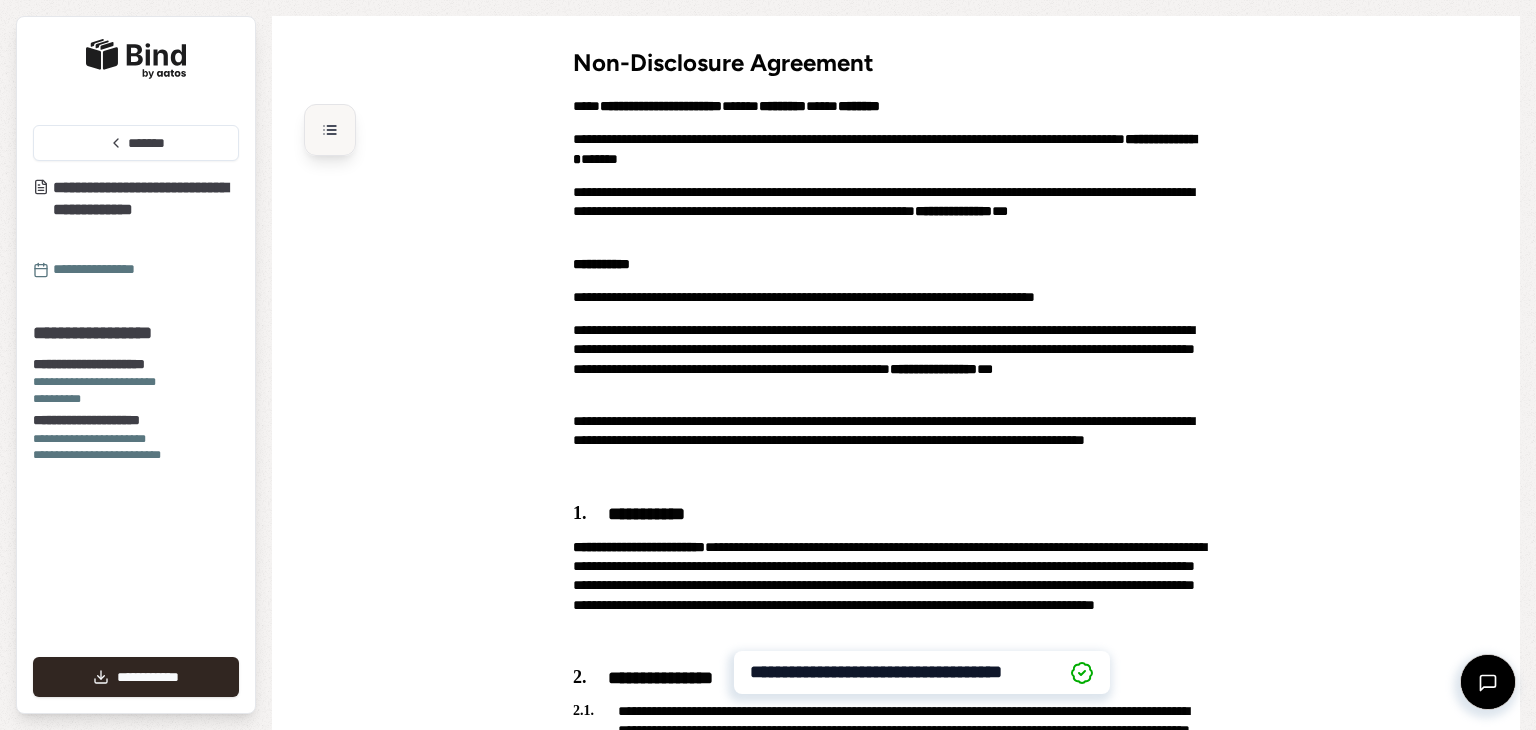 click at bounding box center [330, 130] 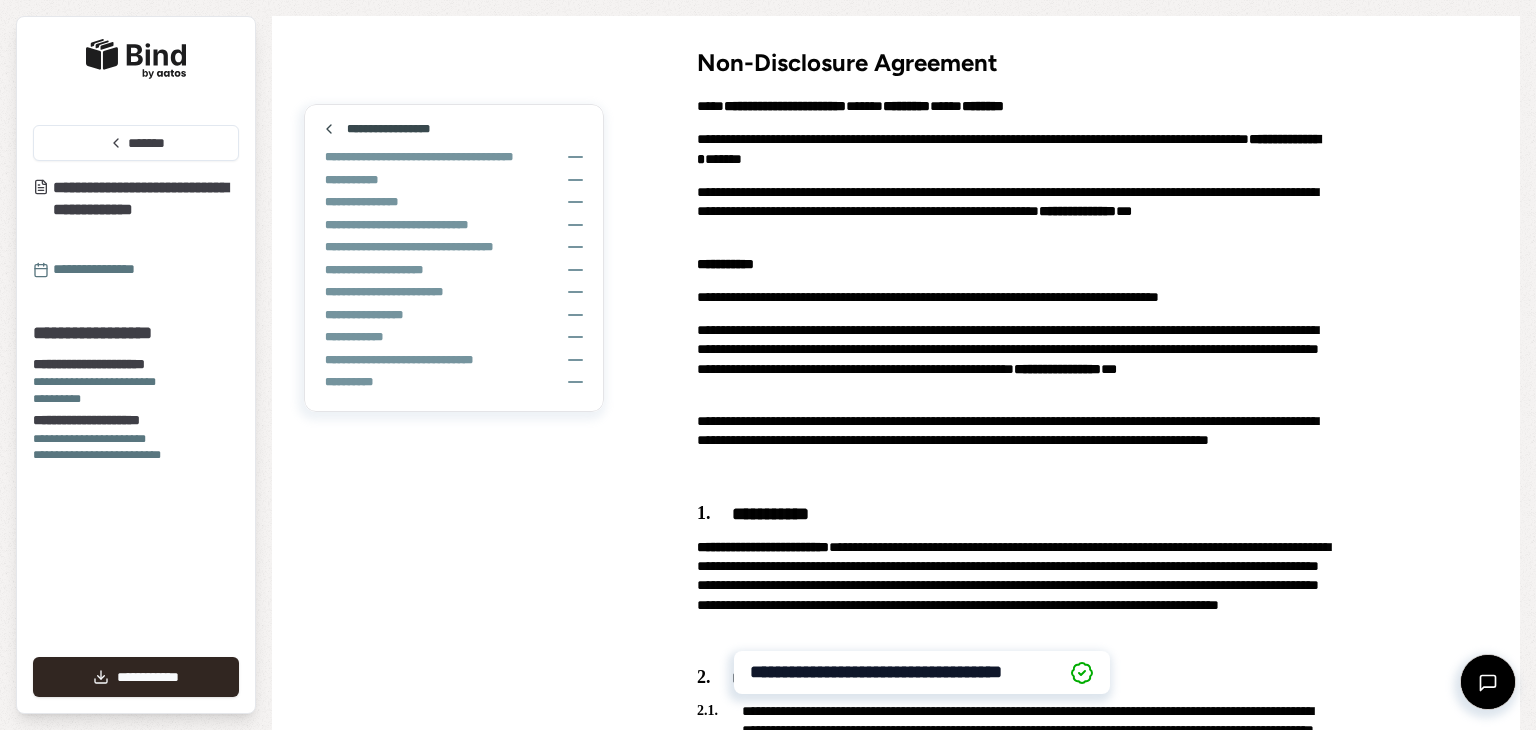 click at bounding box center (329, 129) 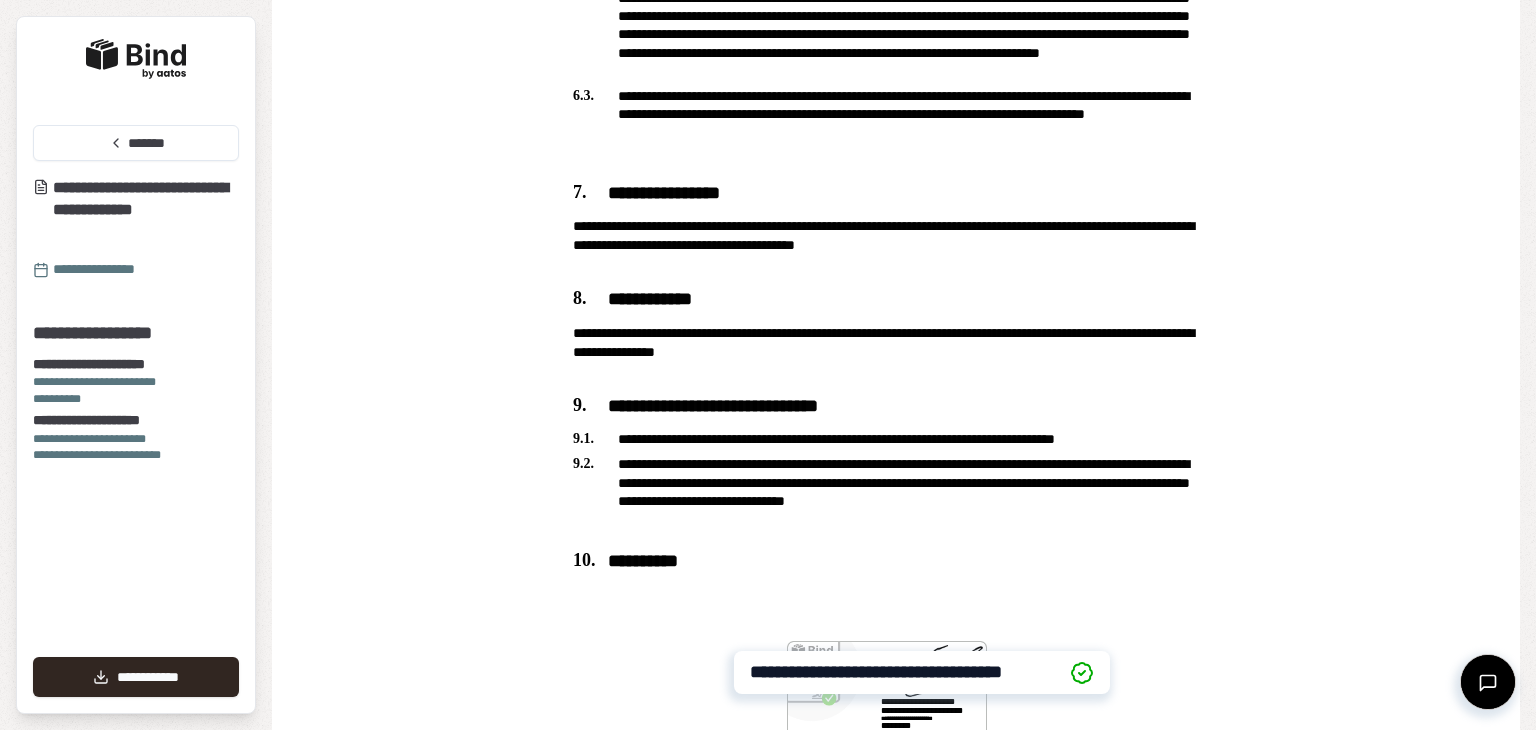 scroll, scrollTop: 1768, scrollLeft: 0, axis: vertical 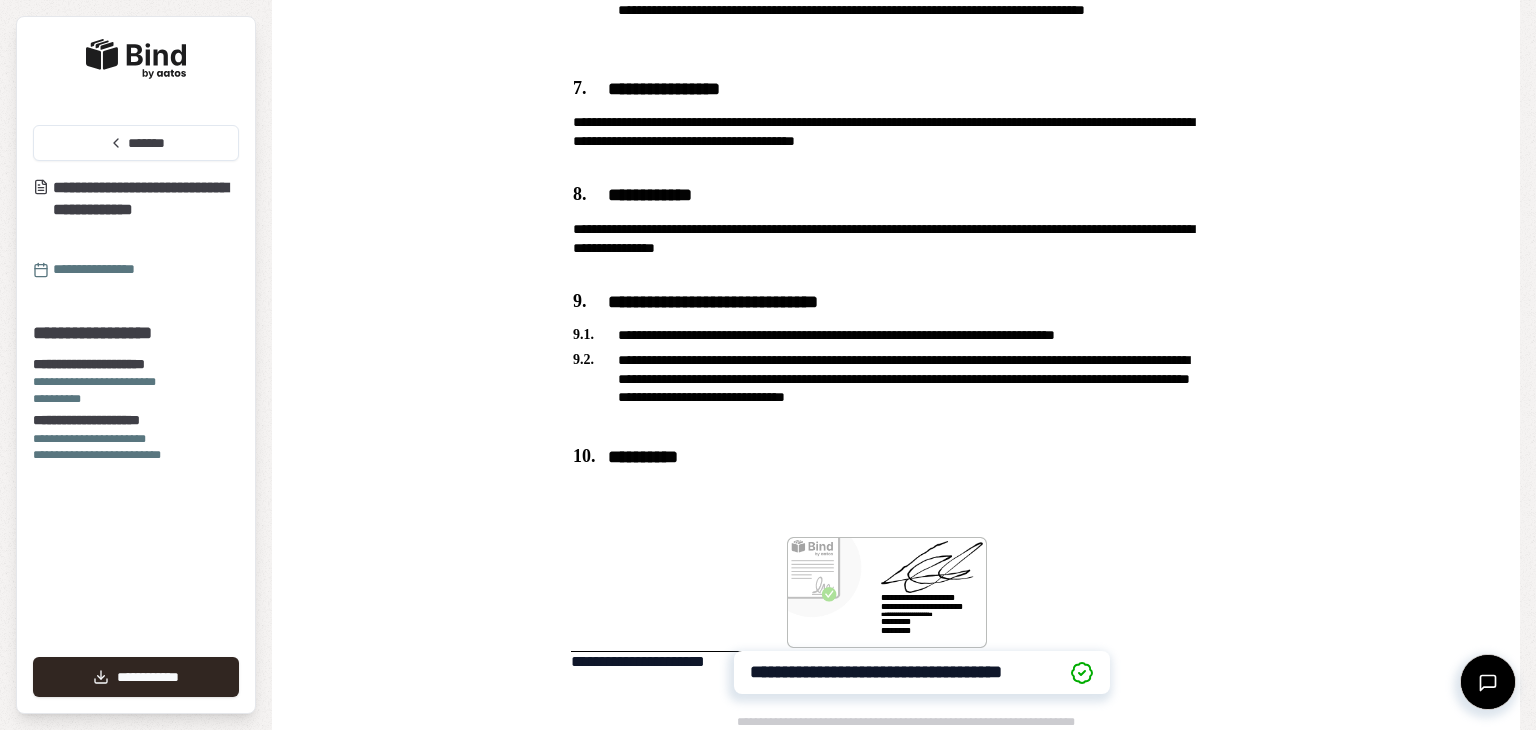 click on "[FIRST] [LAST] [LAST] [STREET_NAME] [CITY] [STATE] [ZIP]" at bounding box center [906, 604] 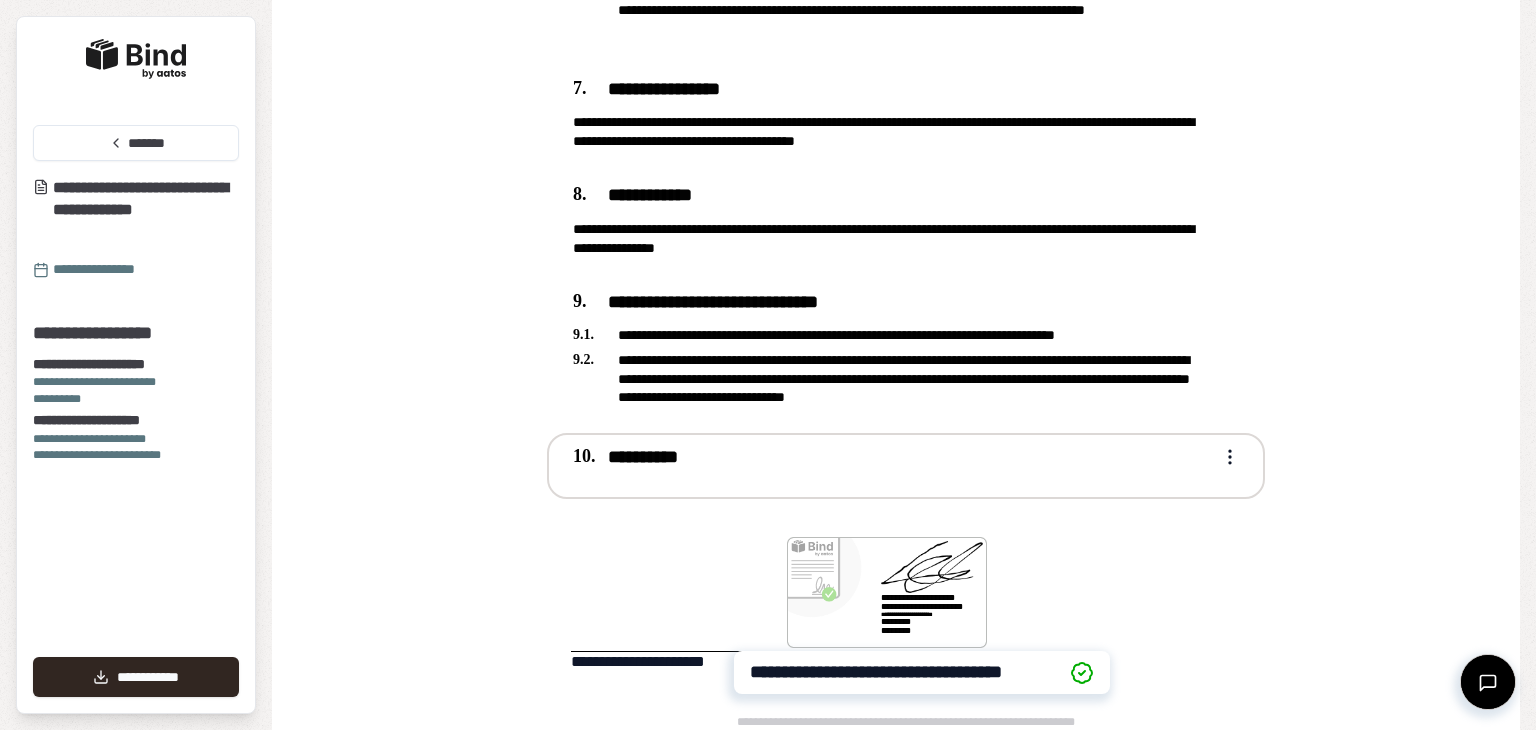 click on "**********" at bounding box center (906, 466) 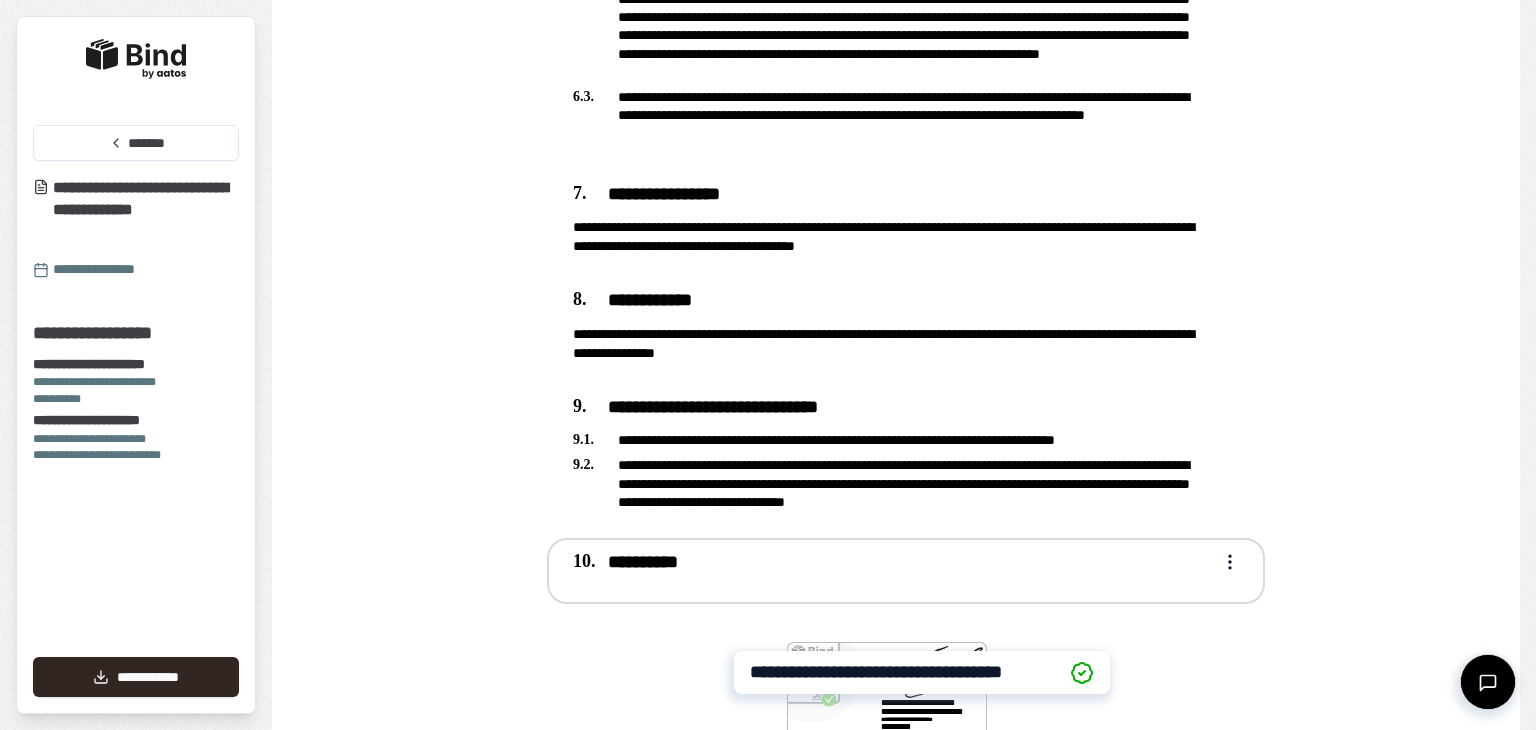 scroll, scrollTop: 1768, scrollLeft: 0, axis: vertical 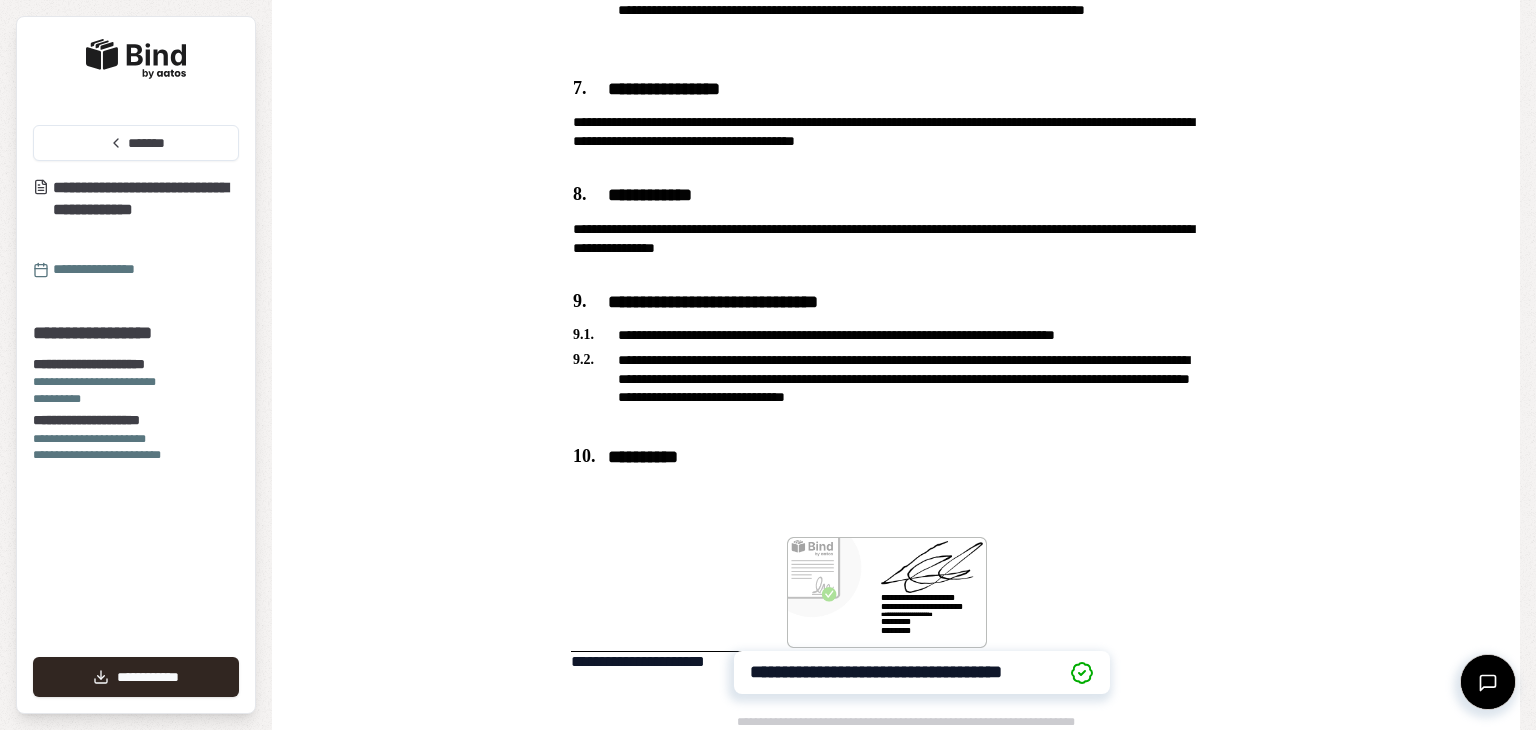 click on "Non-Disclosure Agreement [COMPANY_NAME] [PERSON_NAME] [ADDRESS] [CITY] [STATE] [ZIP]
[AGREEMENT_DETAILS]
[COMPANY_NAME] [PERSON_NAME]
[AGREEMENT_DETAILS]
[COMPANY_NAME] [PERSON_NAME]
[AGREEMENT_DETAILS]
[PERSON_NAME]
[AGREEMENT_DETAILS]
[AGREEMENT_DETAILS] [PERSON_NAME]
[PERSON_NAME]
[COMPANY_NAME] [PERSON_NAME]
[PERSON_NAME]
[COMPANY_NAME]" at bounding box center (922, -506) 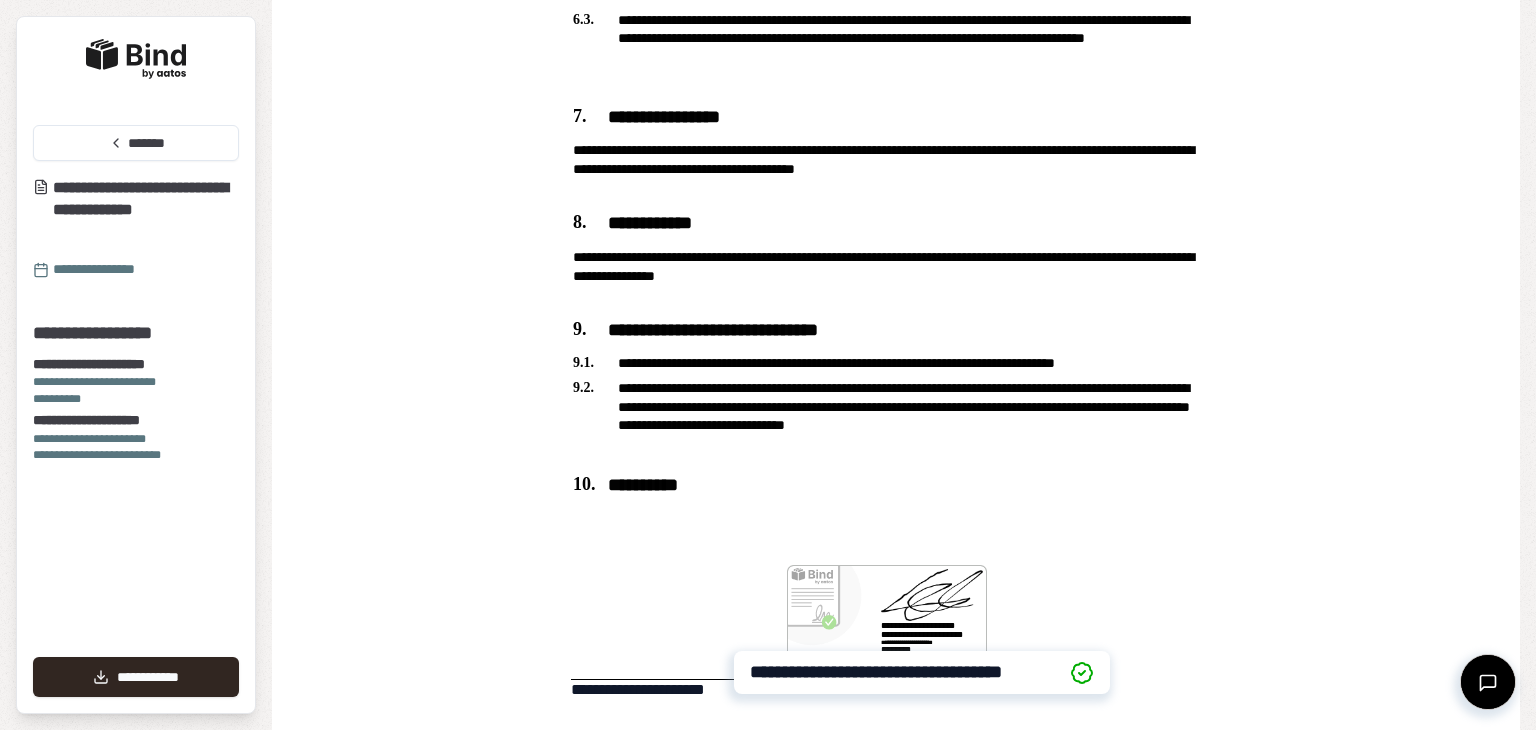 scroll, scrollTop: 1768, scrollLeft: 0, axis: vertical 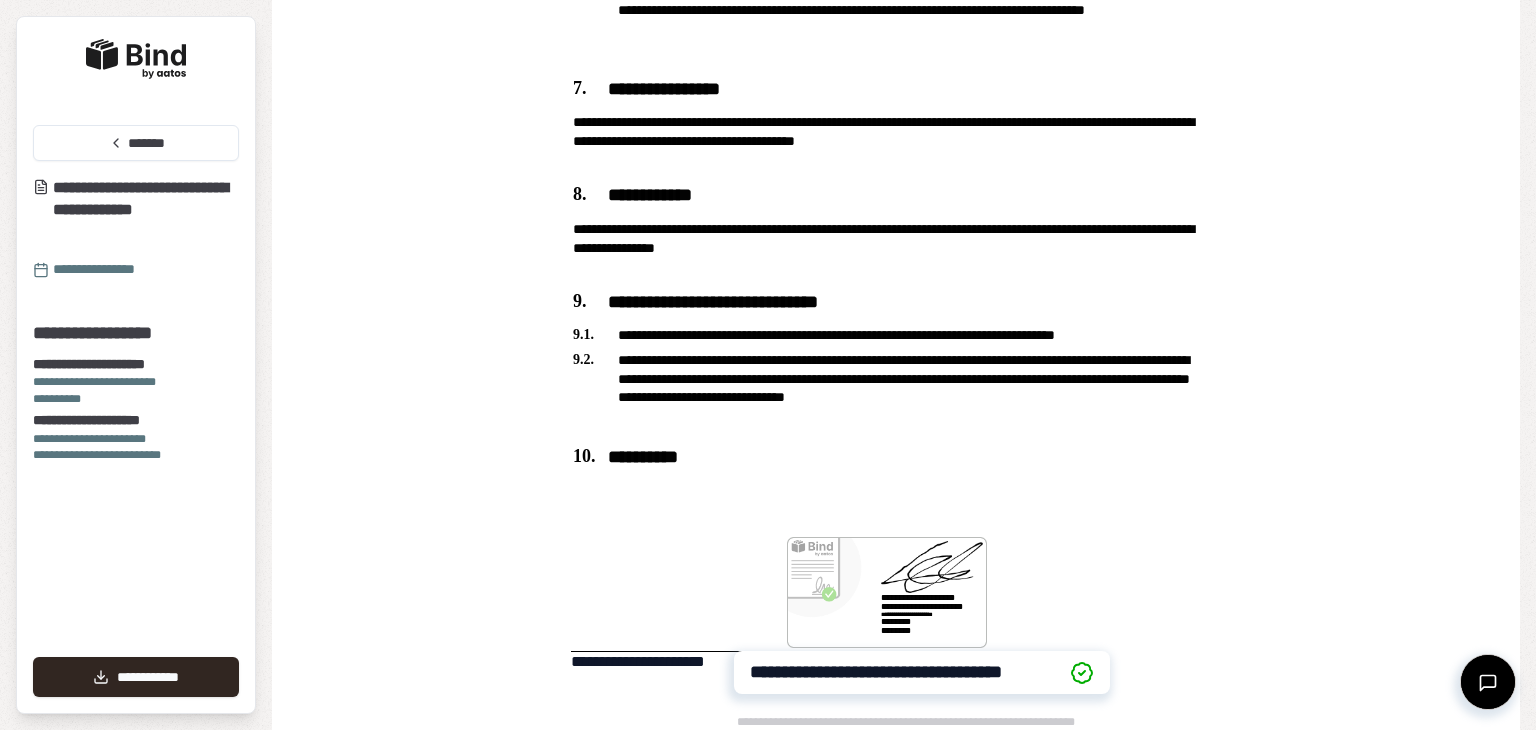 click at bounding box center [671, 594] 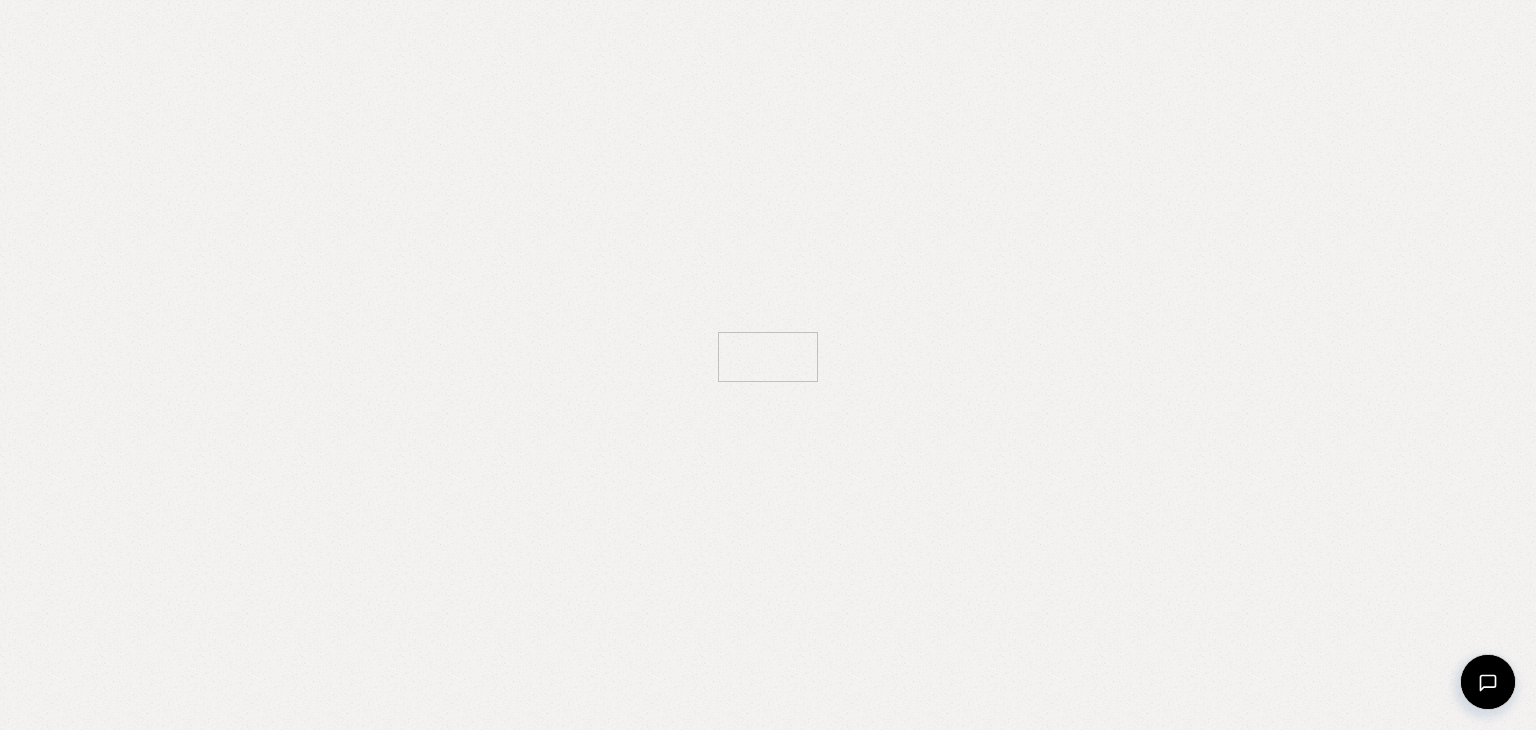 scroll, scrollTop: 0, scrollLeft: 0, axis: both 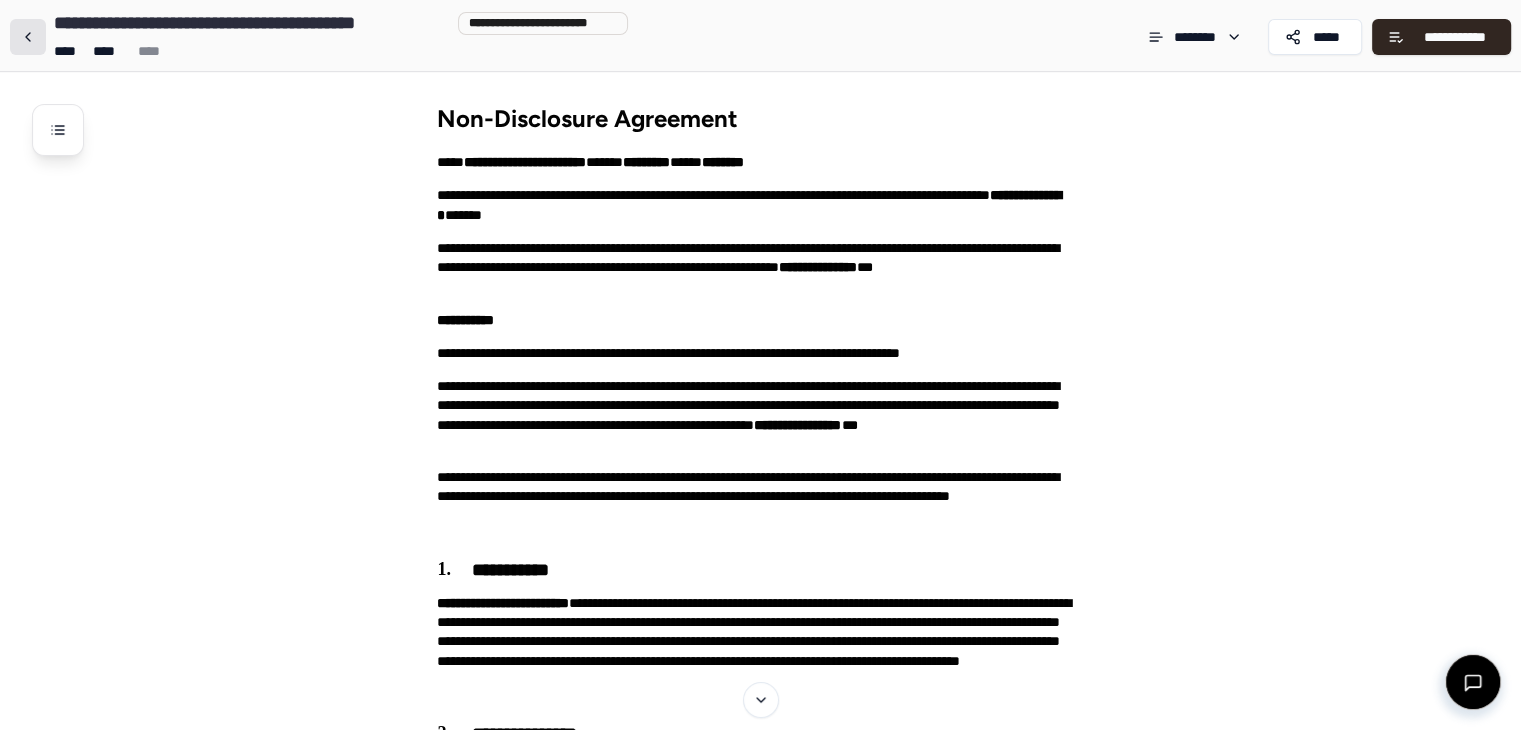 click at bounding box center (28, 37) 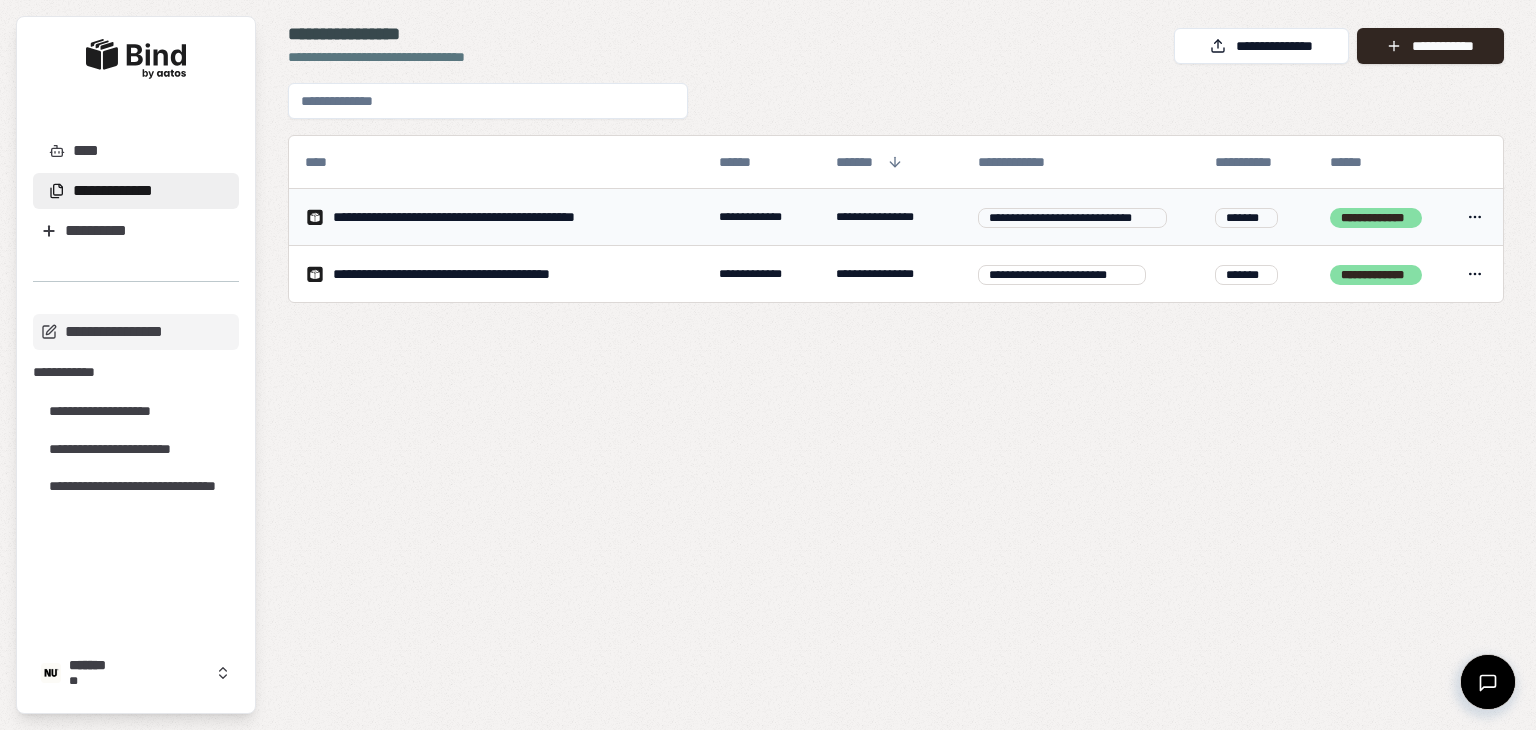 click on "**********" at bounding box center [496, 217] 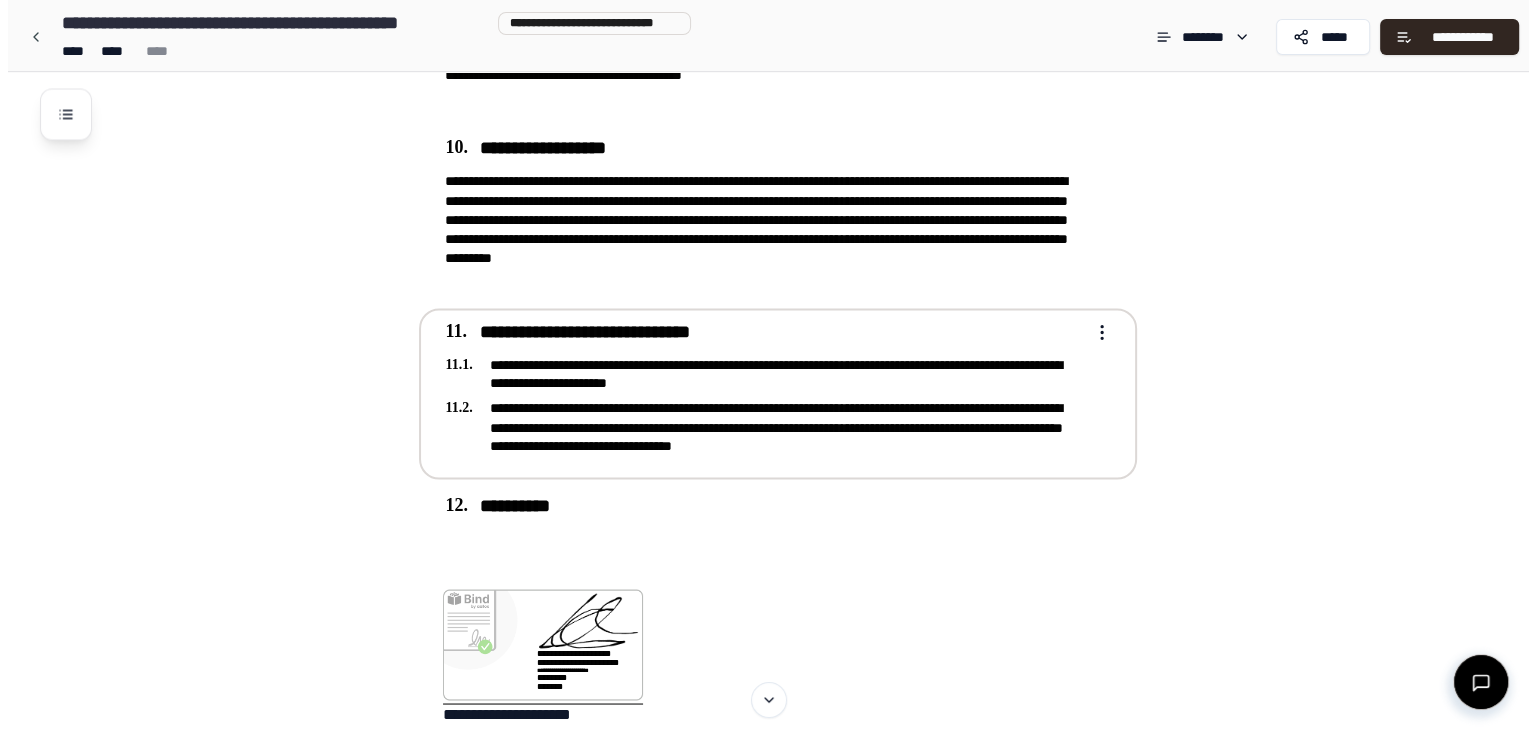 scroll, scrollTop: 3447, scrollLeft: 0, axis: vertical 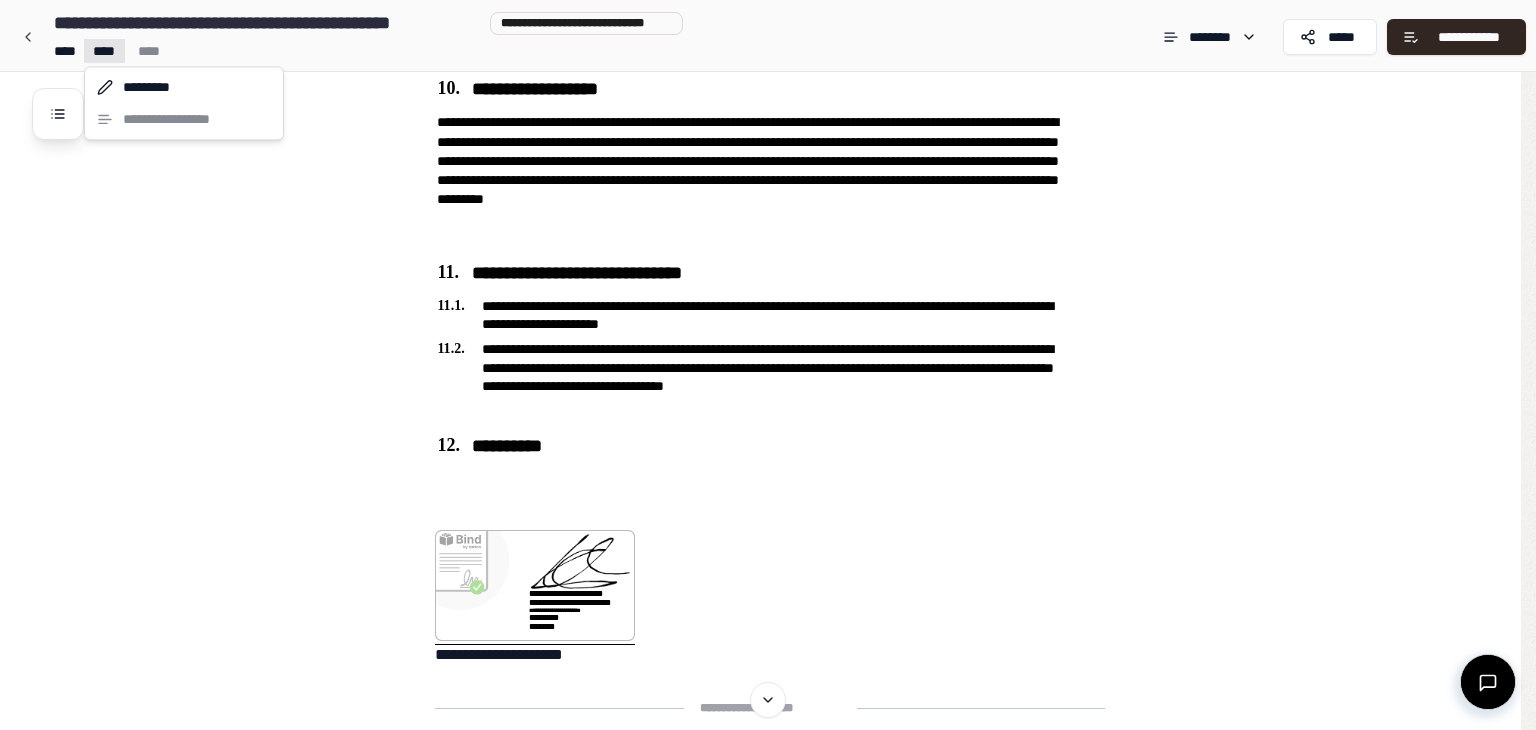click on "Freelancer Services Agreement [LAST] [LAST] [LAST]
[LAST] [LAST]
[LAST] [LAST]
[LAST] [LAST] [LAST] [LAST] [LAST] [LAST] [LAST] [LAST] [LAST] [LAST] [LAST] [LAST] [LAST] [LAST] [LAST] [LAST] [LAST] [LAST] [LAST]" at bounding box center [760, -1245] 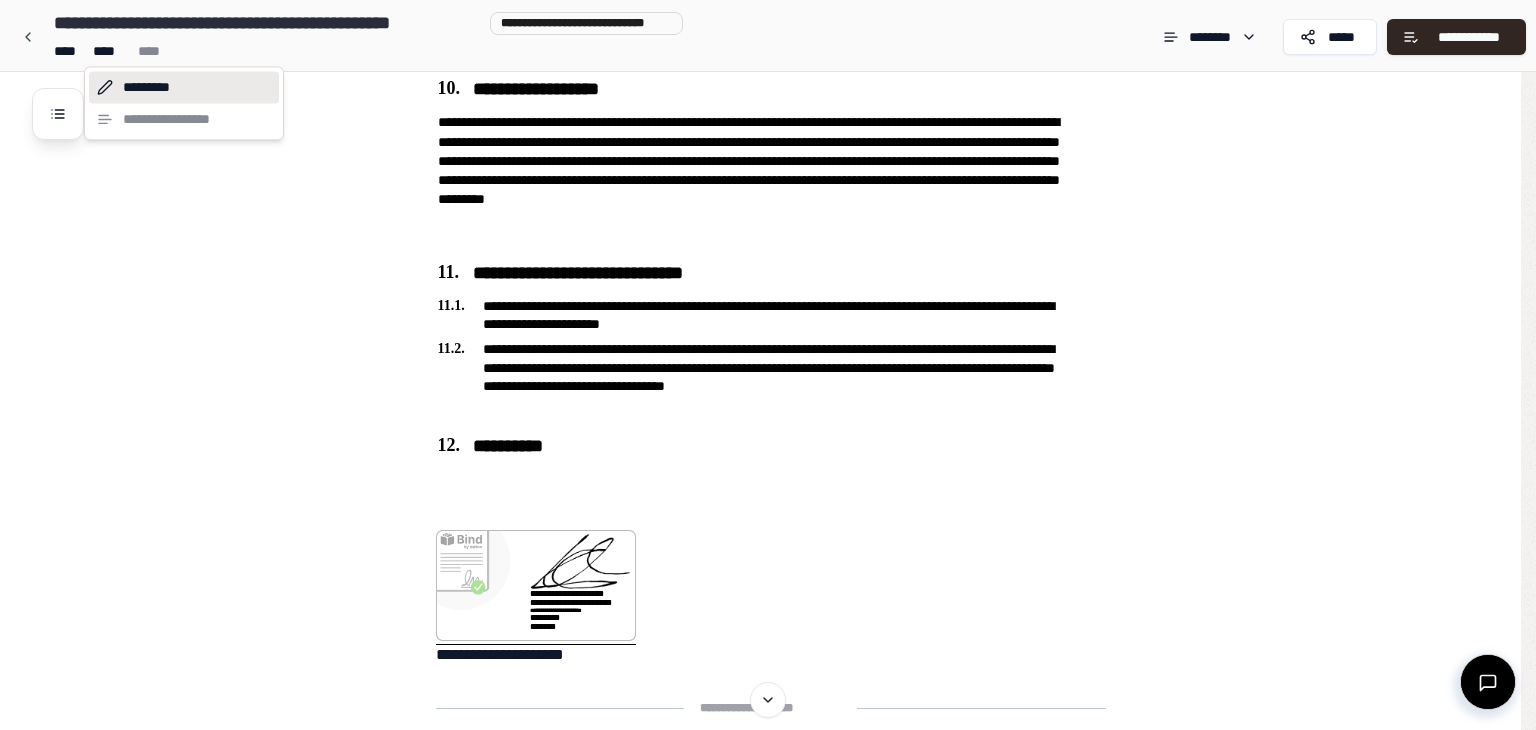 click on "*********" at bounding box center [184, 87] 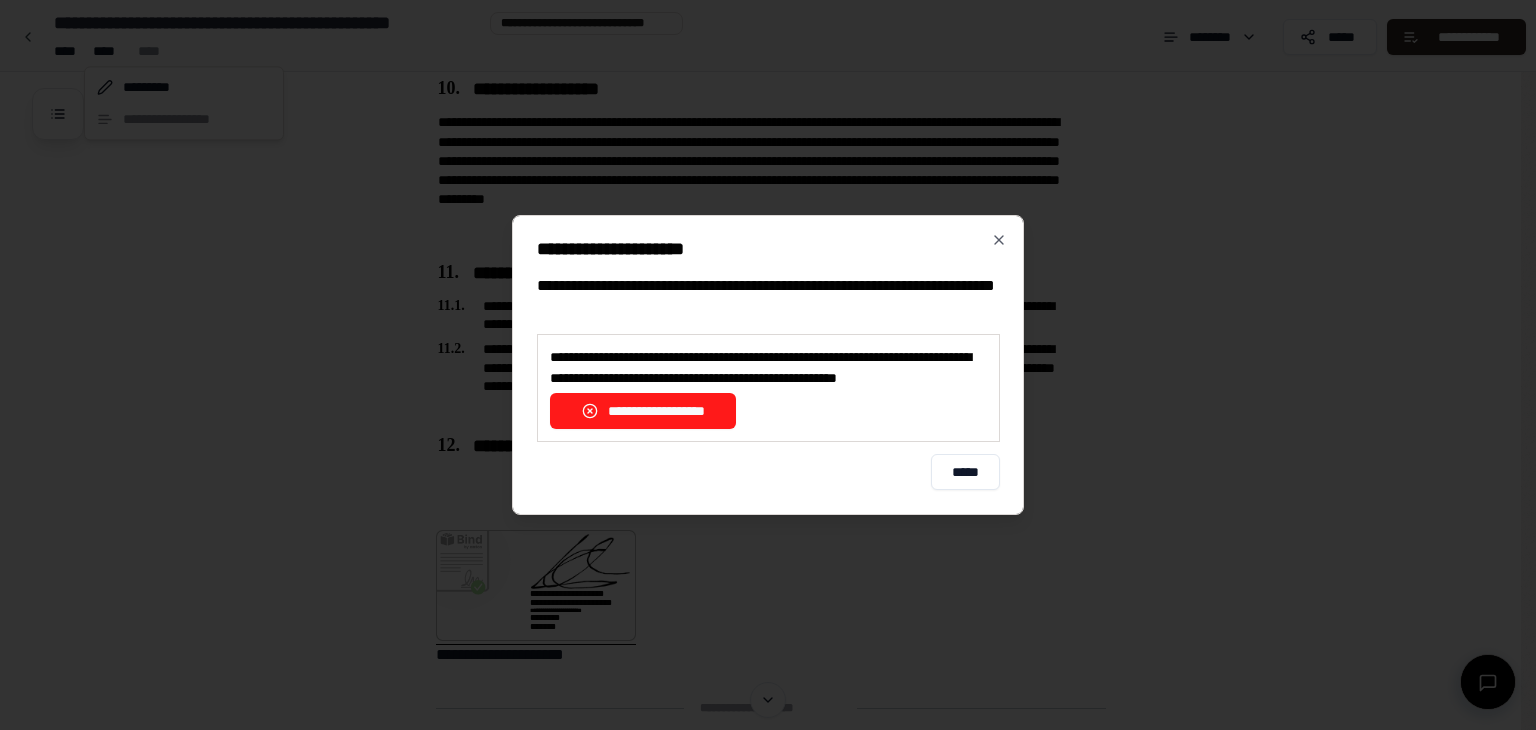 click on "**********" at bounding box center (643, 411) 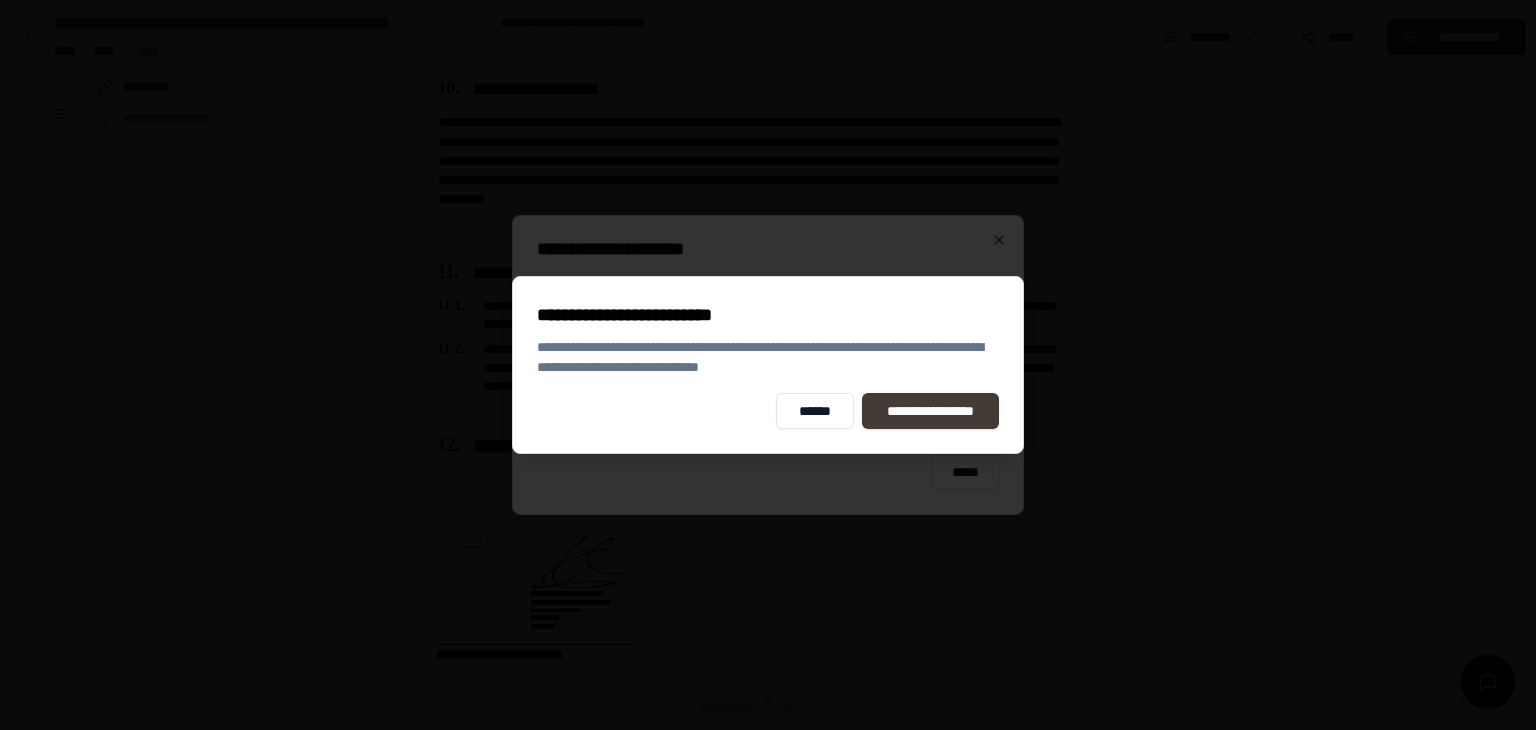 click on "**********" at bounding box center [931, 411] 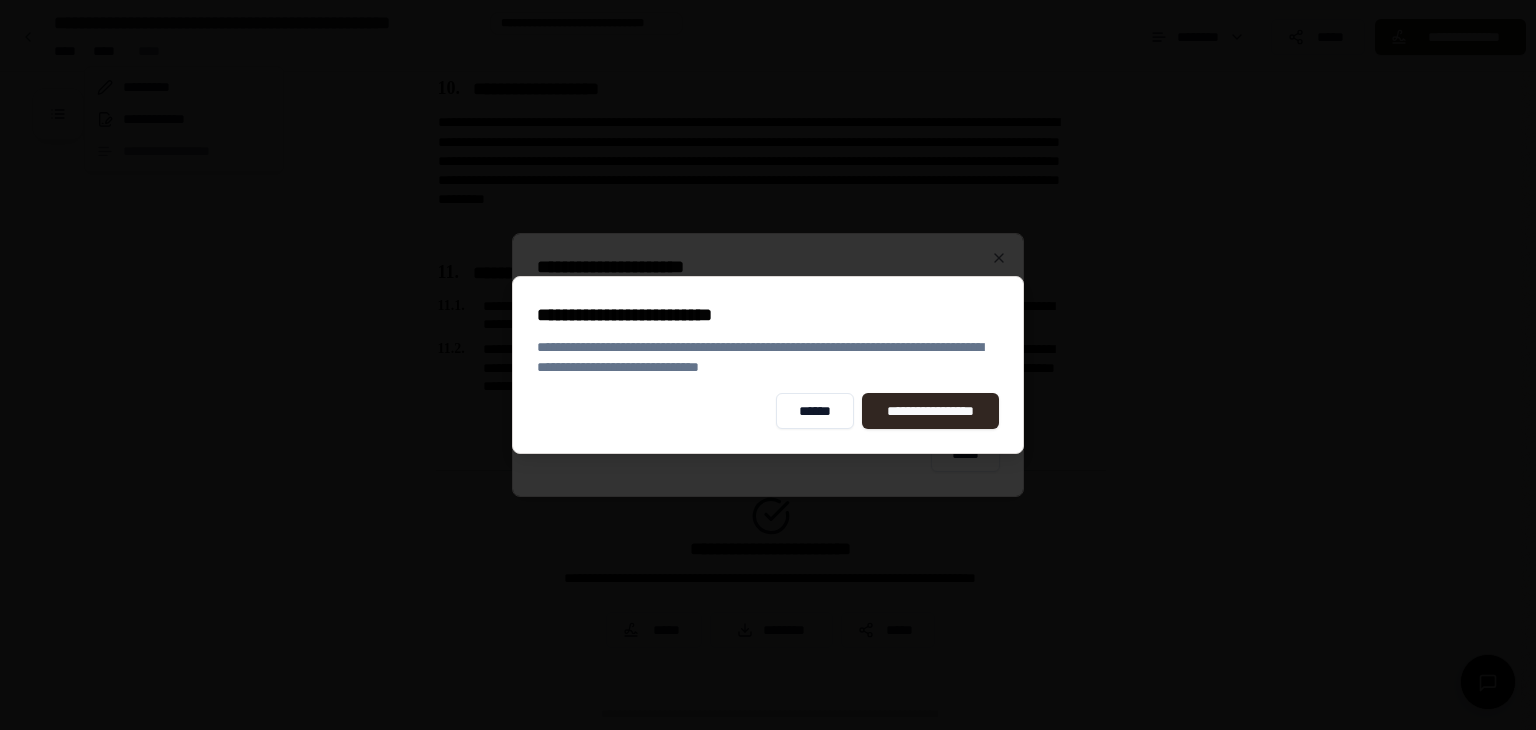 scroll, scrollTop: 3439, scrollLeft: 0, axis: vertical 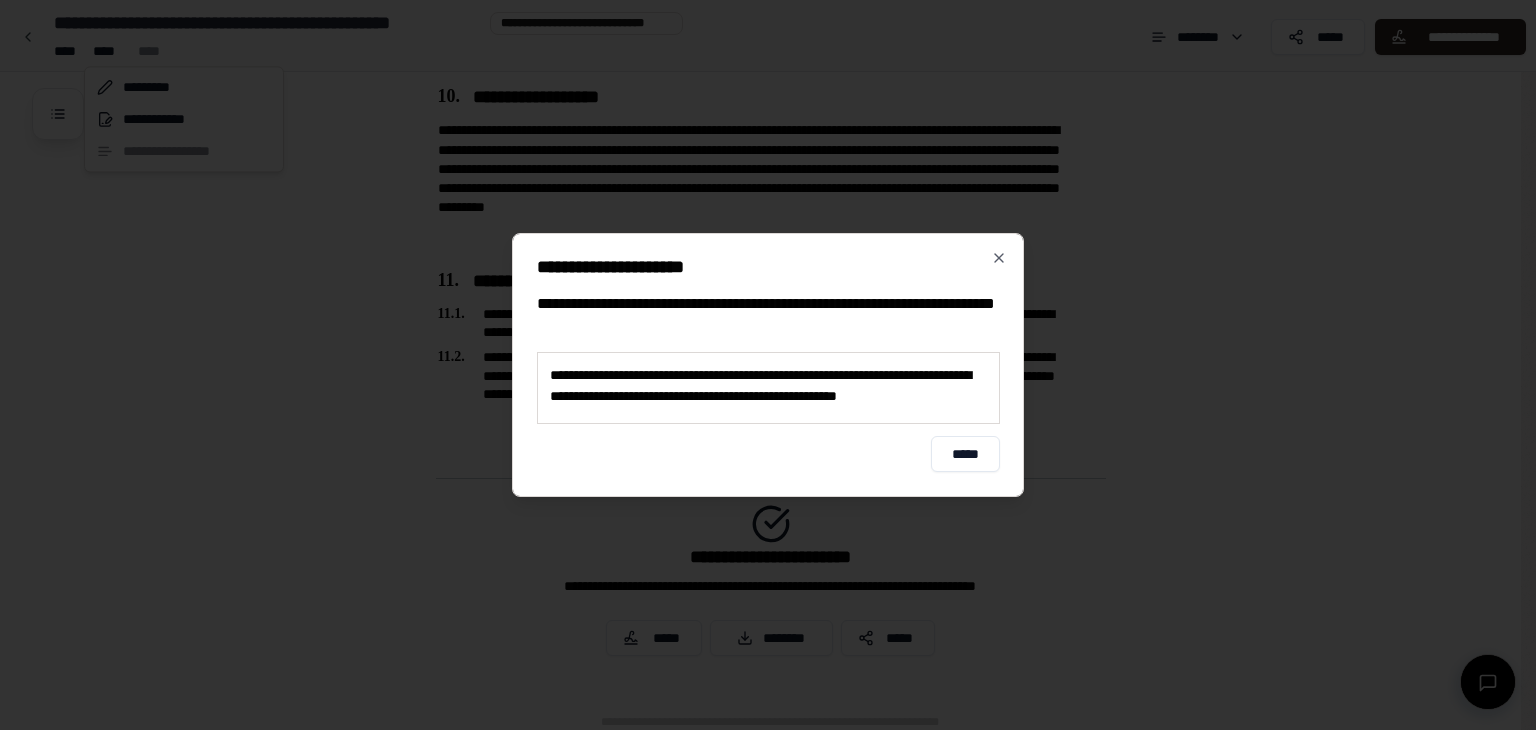 click on "**********" at bounding box center [768, 365] 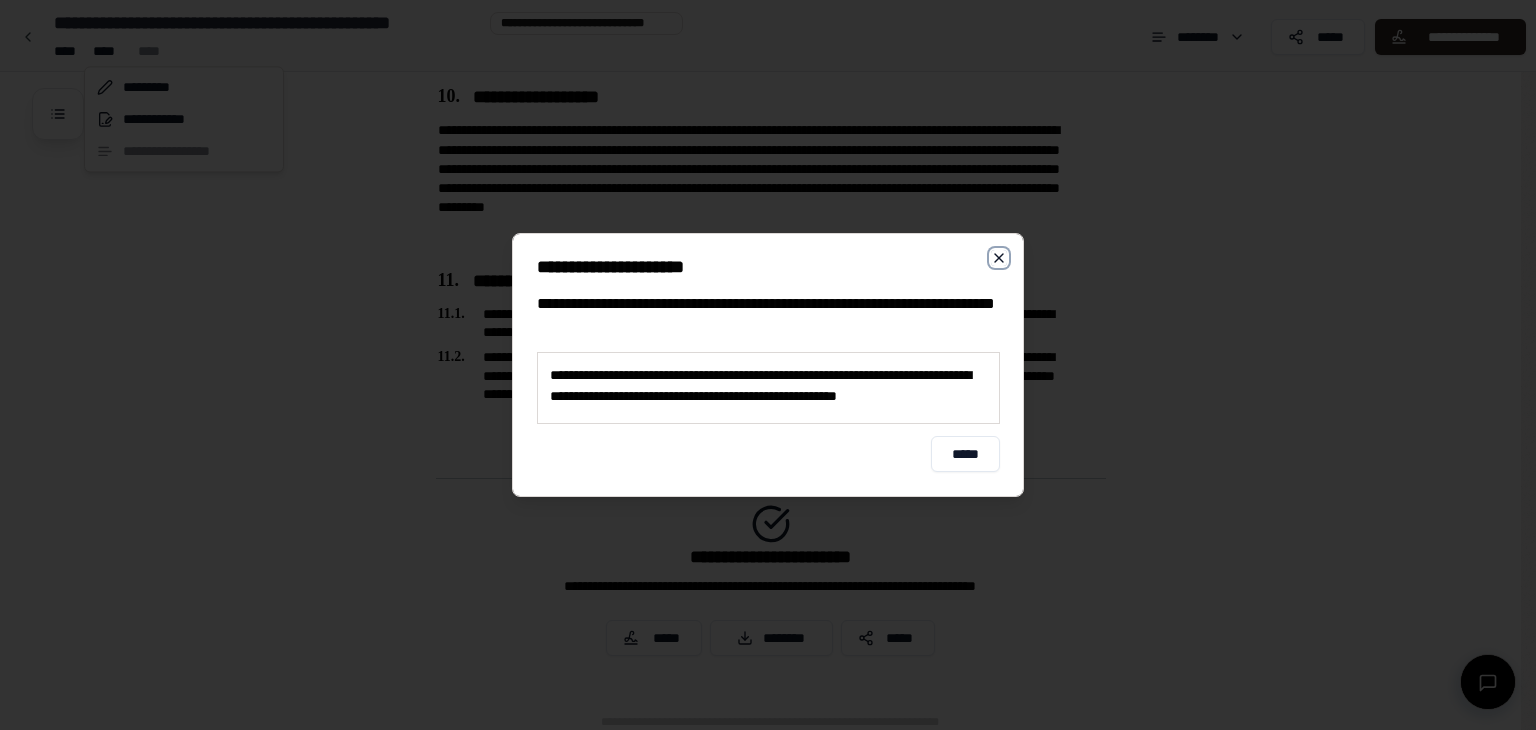 click 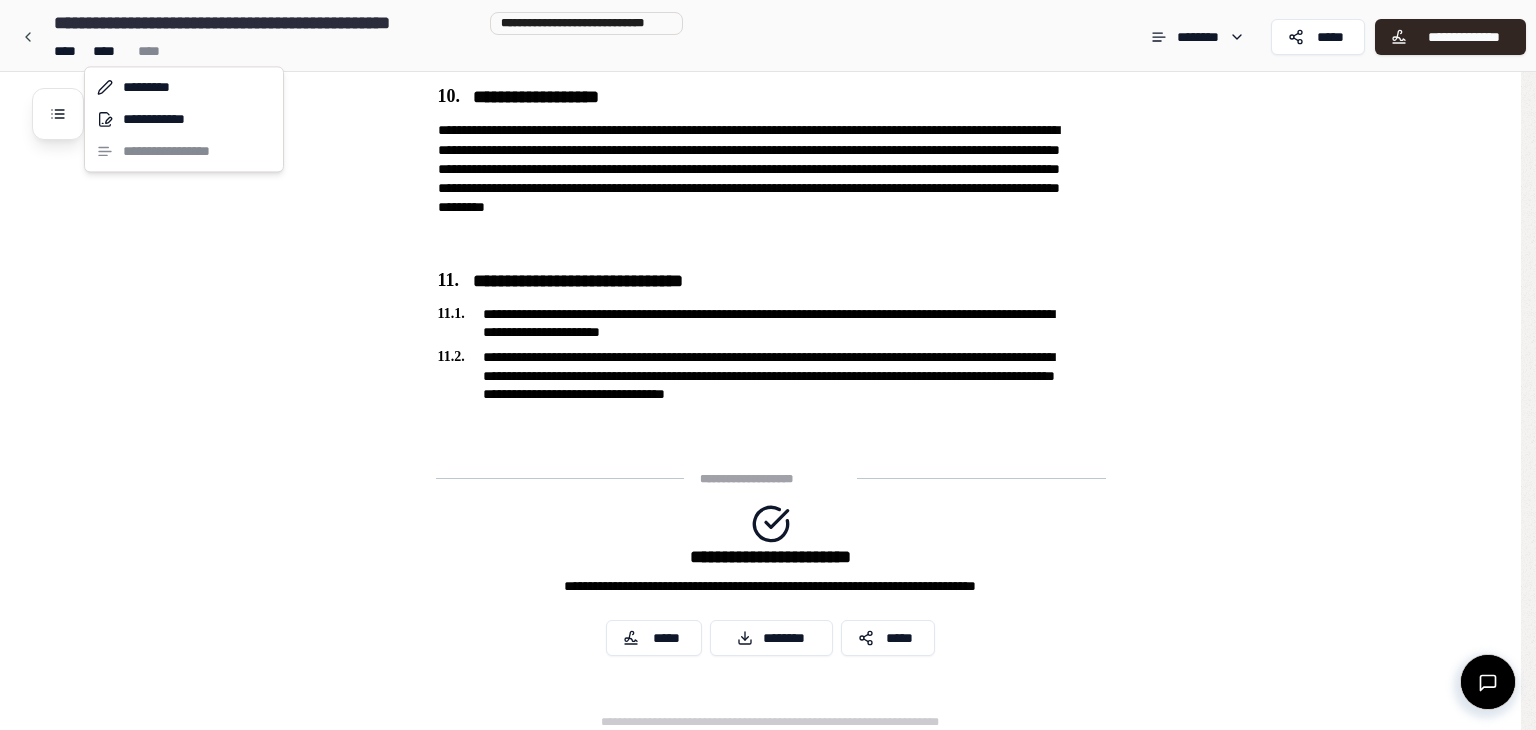 click on "**********" at bounding box center [768, -1355] 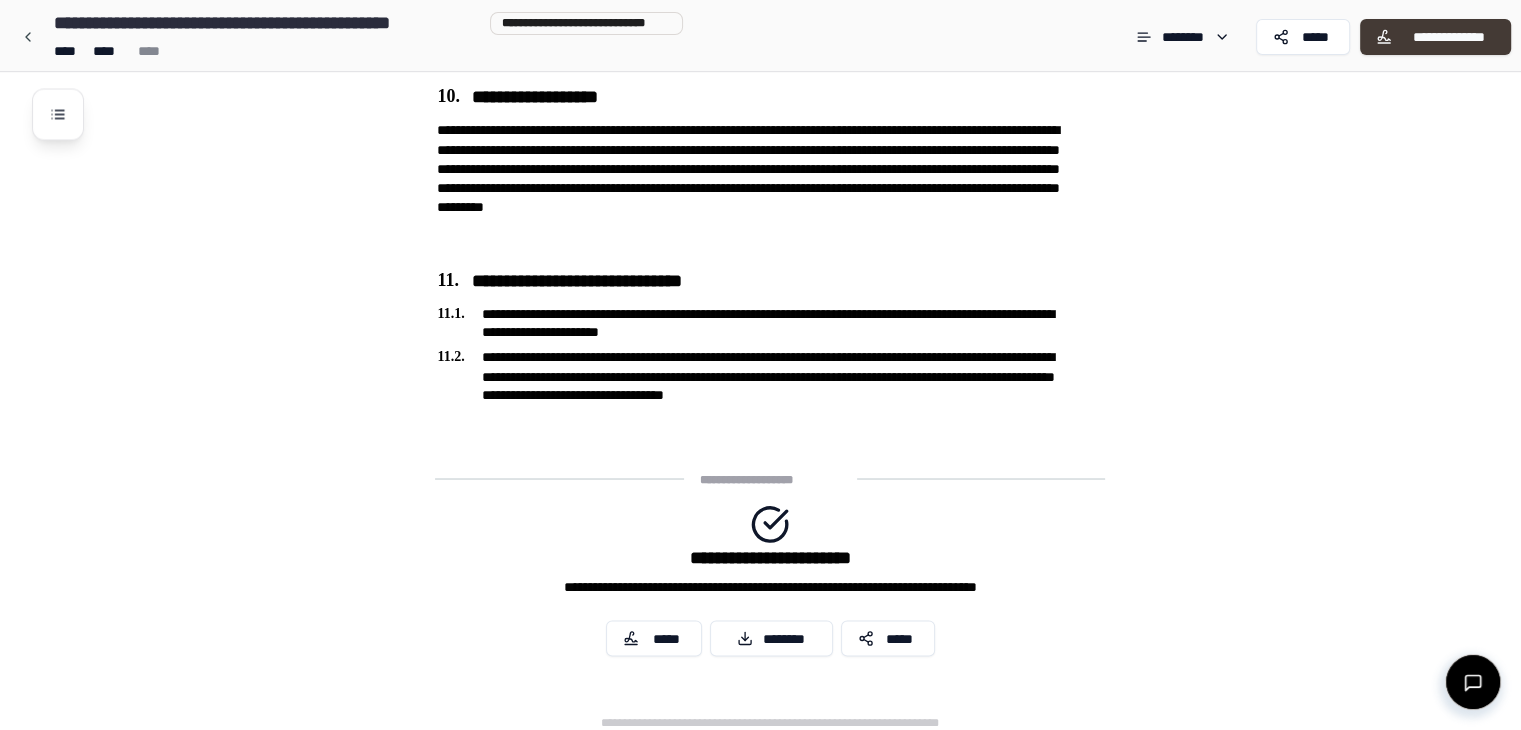 click on "**********" at bounding box center (1448, 37) 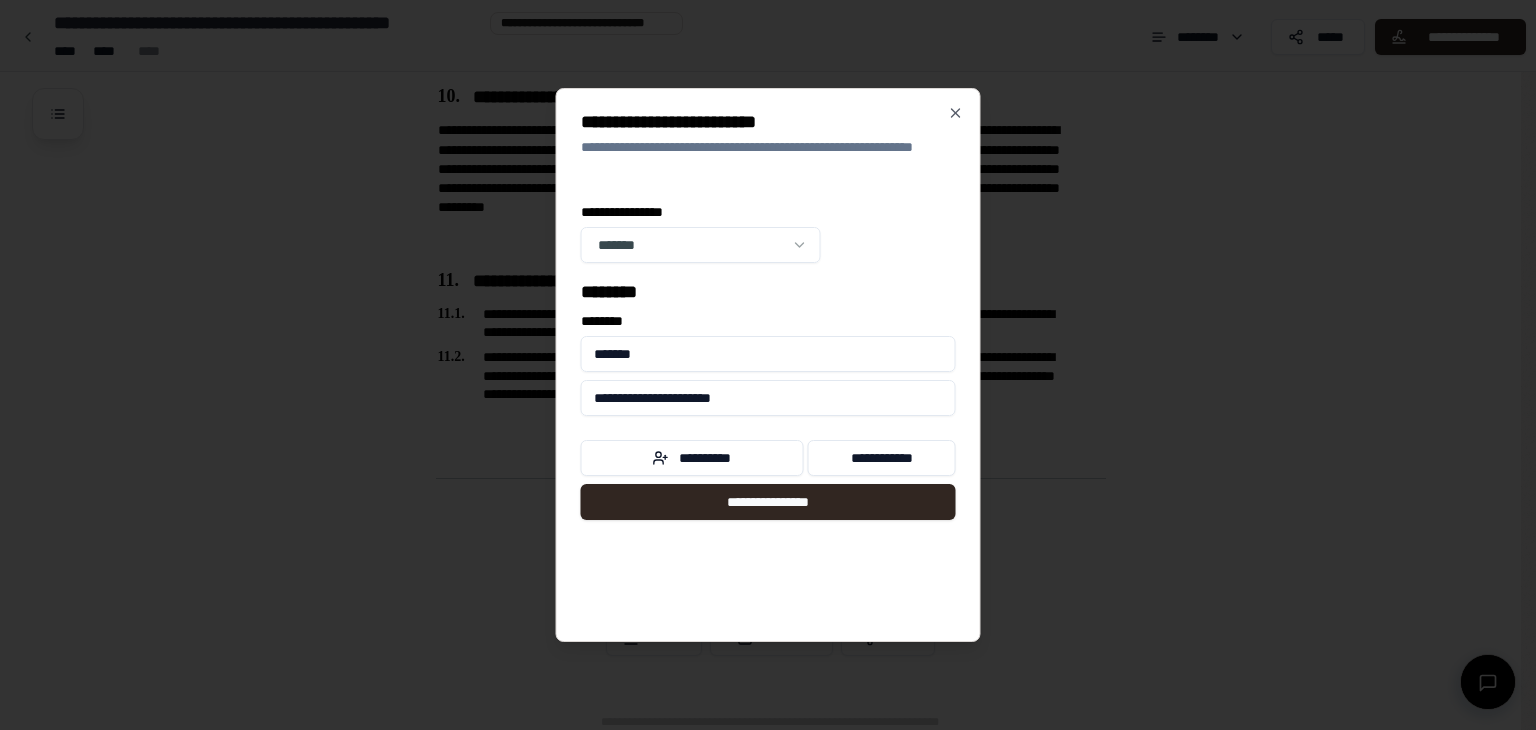 click on "**********" at bounding box center (768, 365) 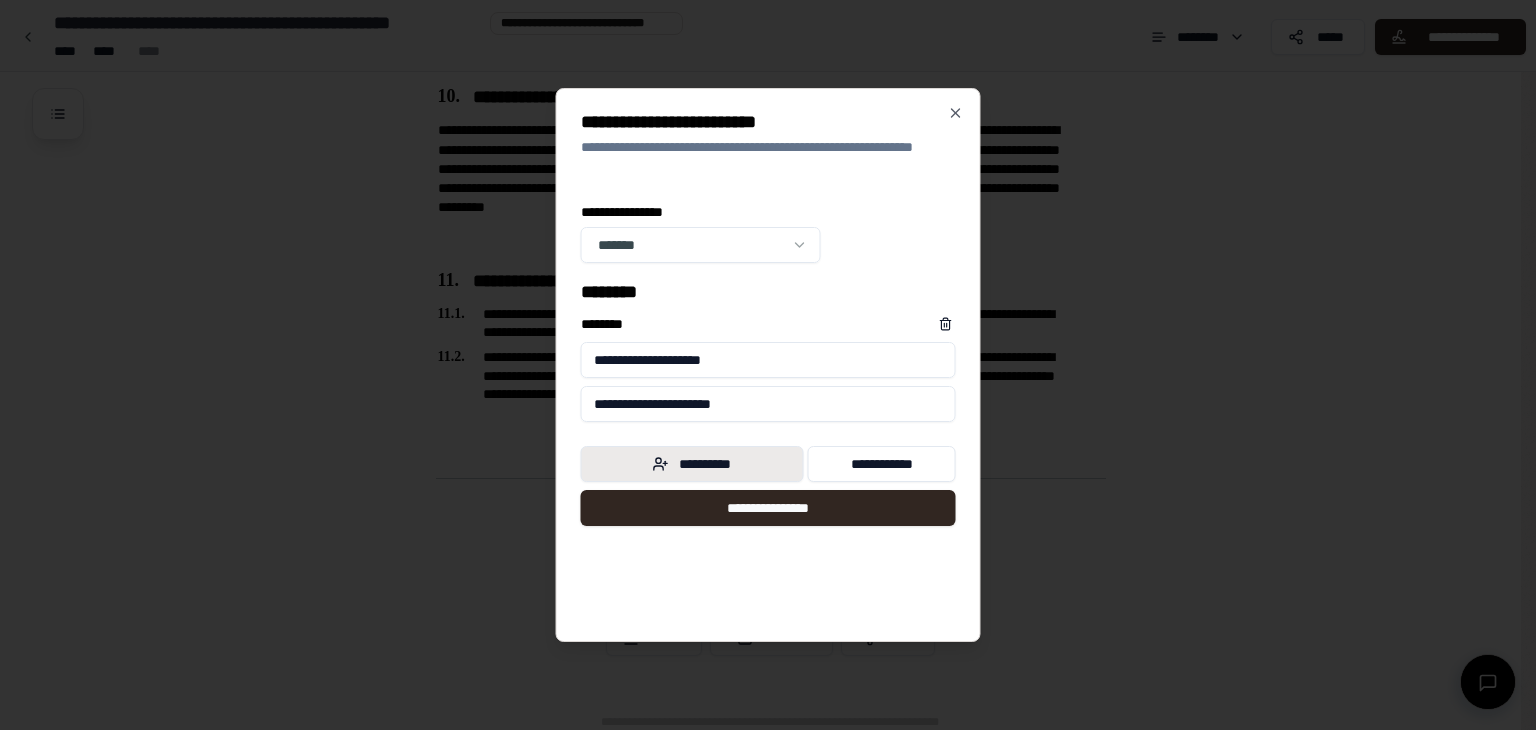 type on "**********" 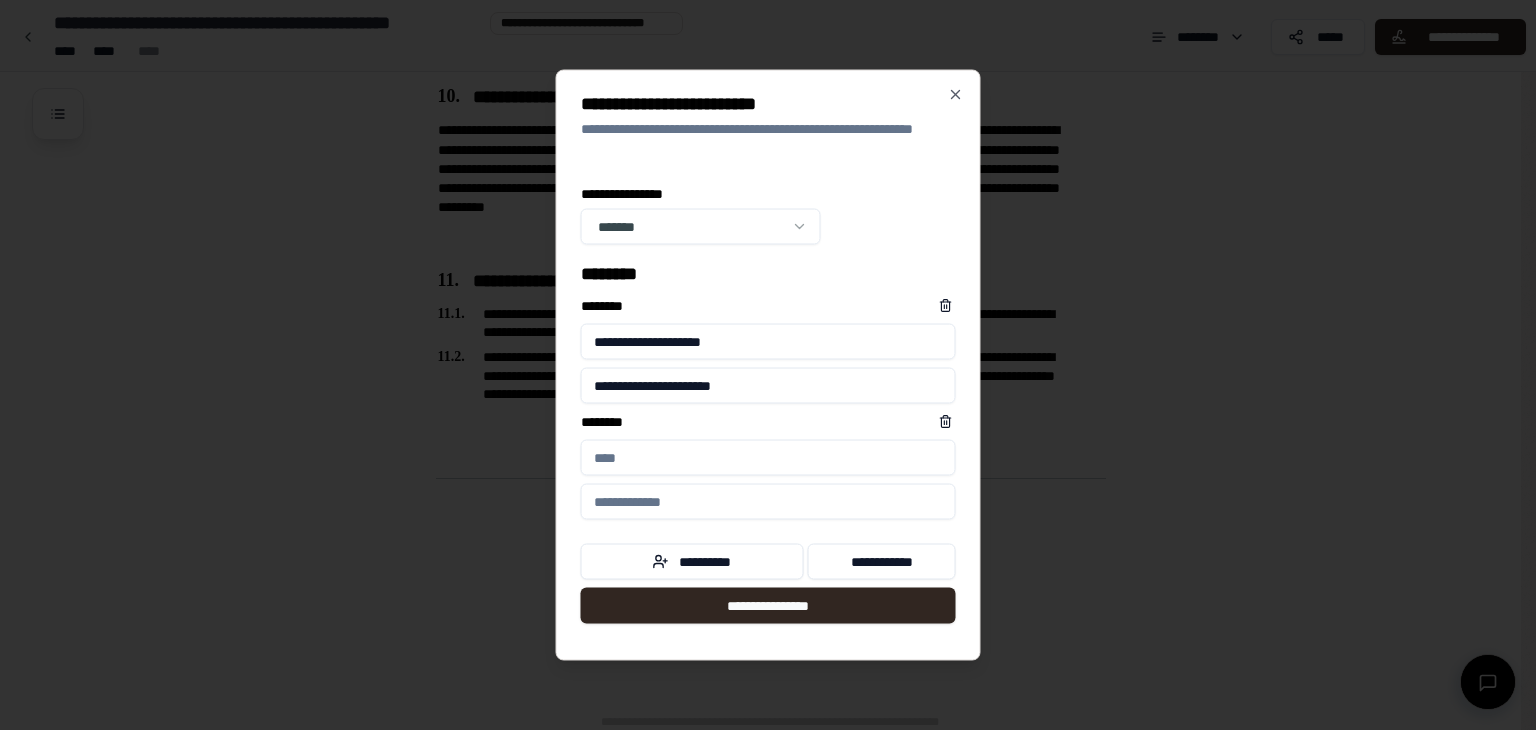 click on "******   *" at bounding box center [768, 458] 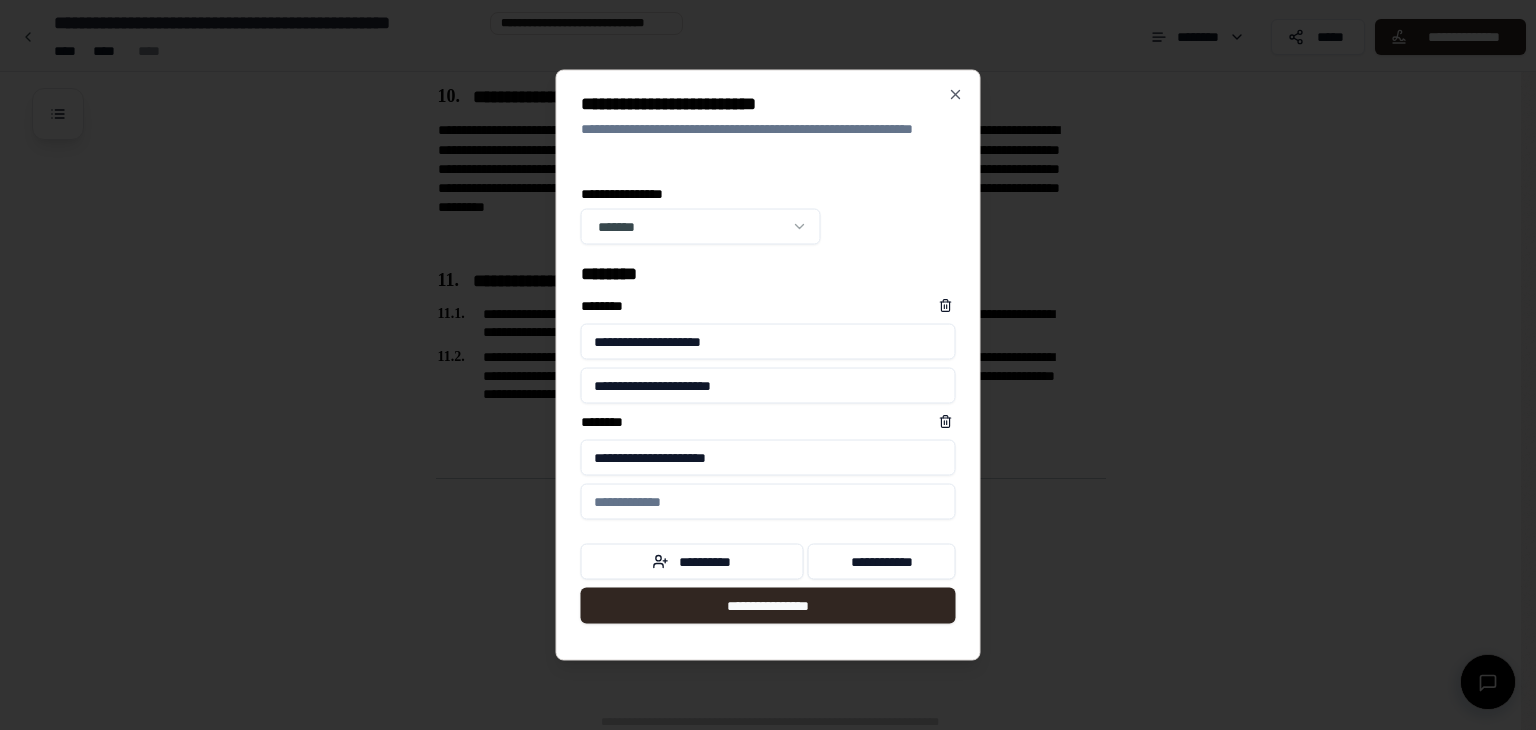 type on "**********" 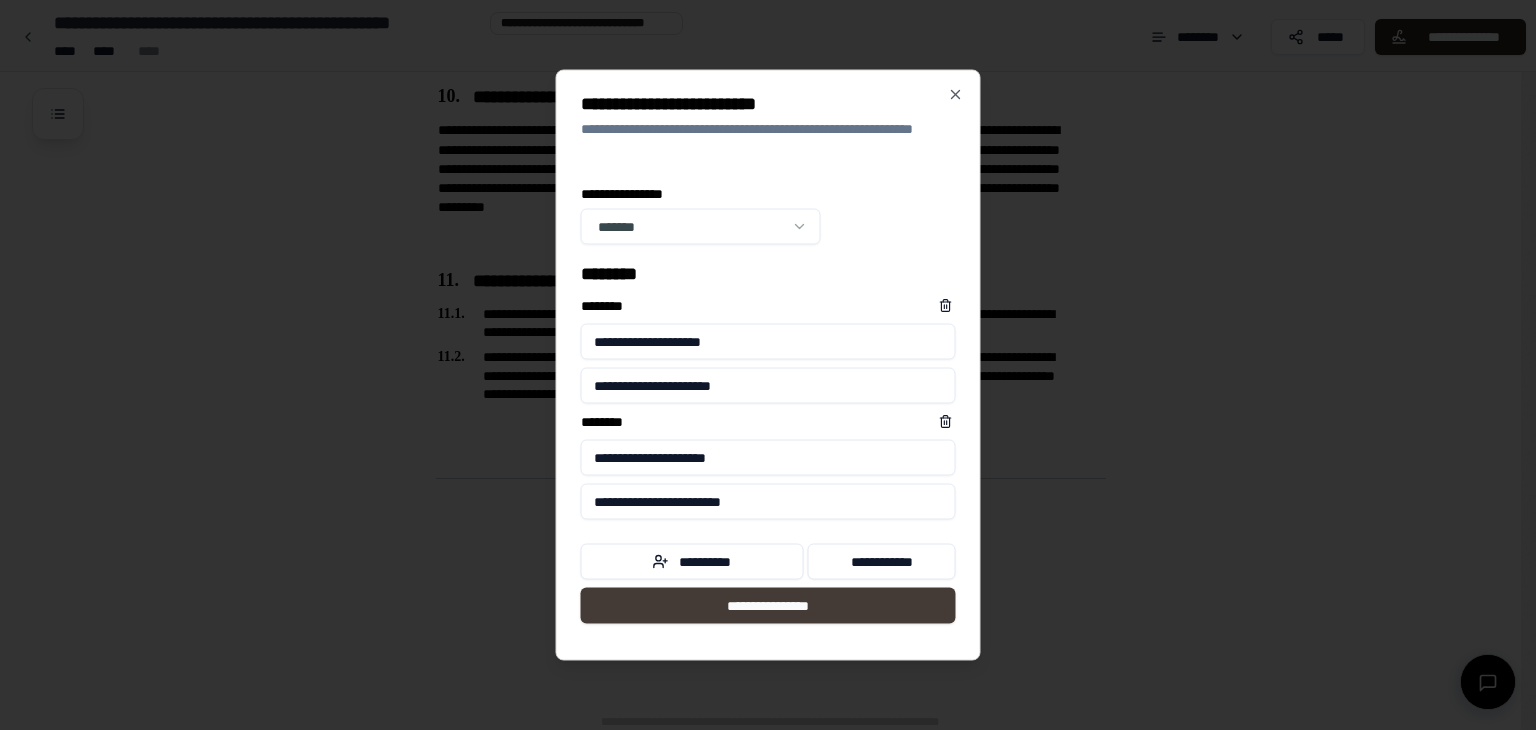 type on "**********" 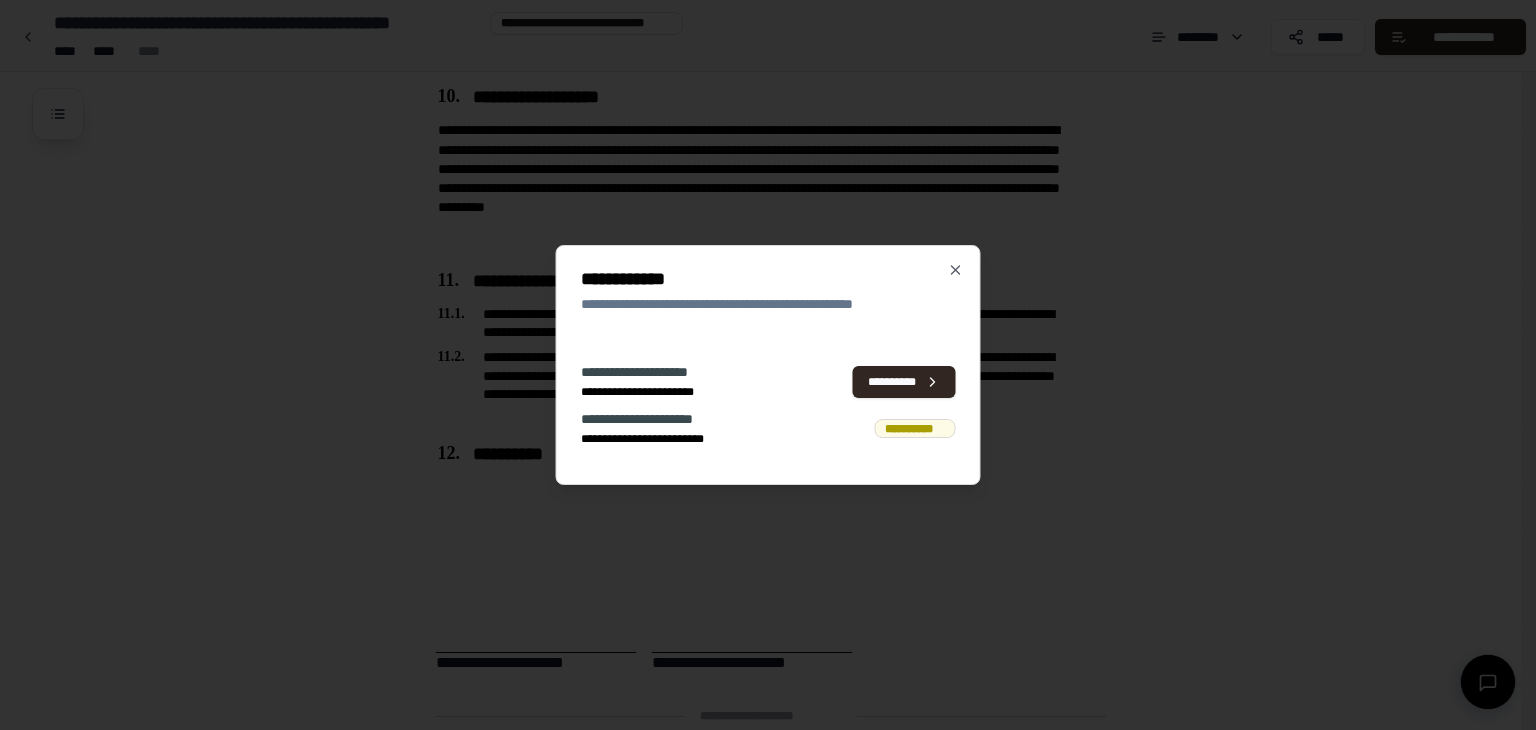 scroll, scrollTop: 3676, scrollLeft: 0, axis: vertical 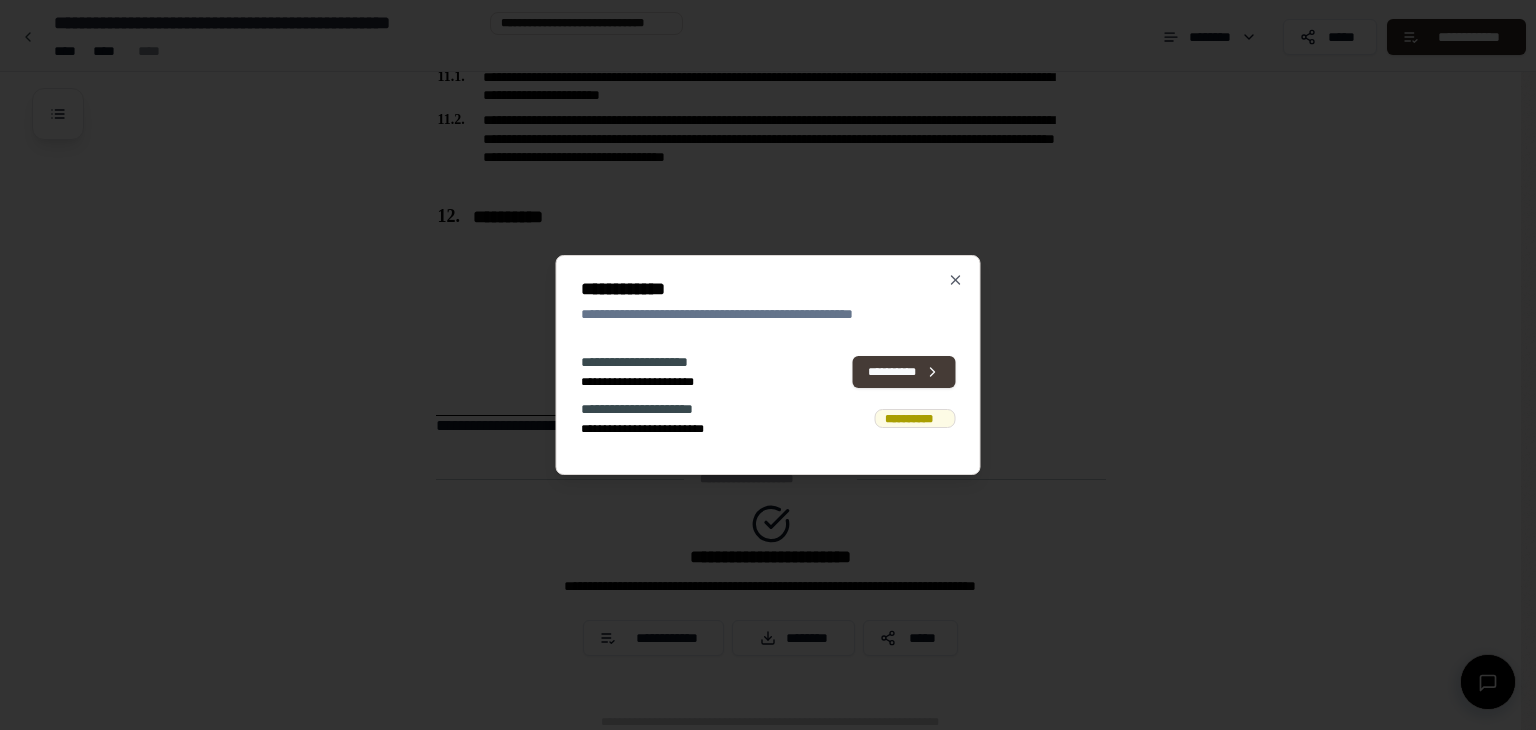 click on "**********" at bounding box center (904, 372) 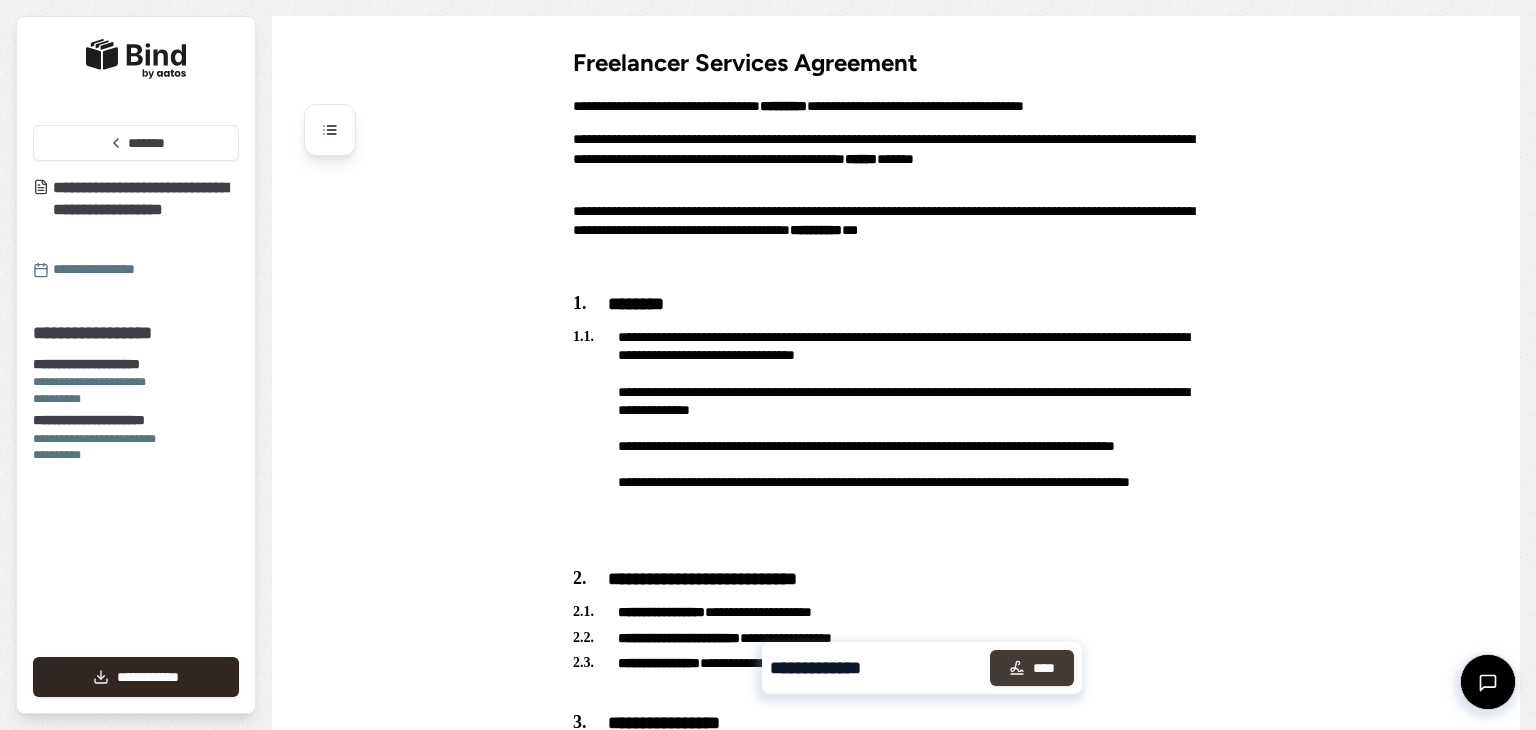 click on "****" at bounding box center [1032, 668] 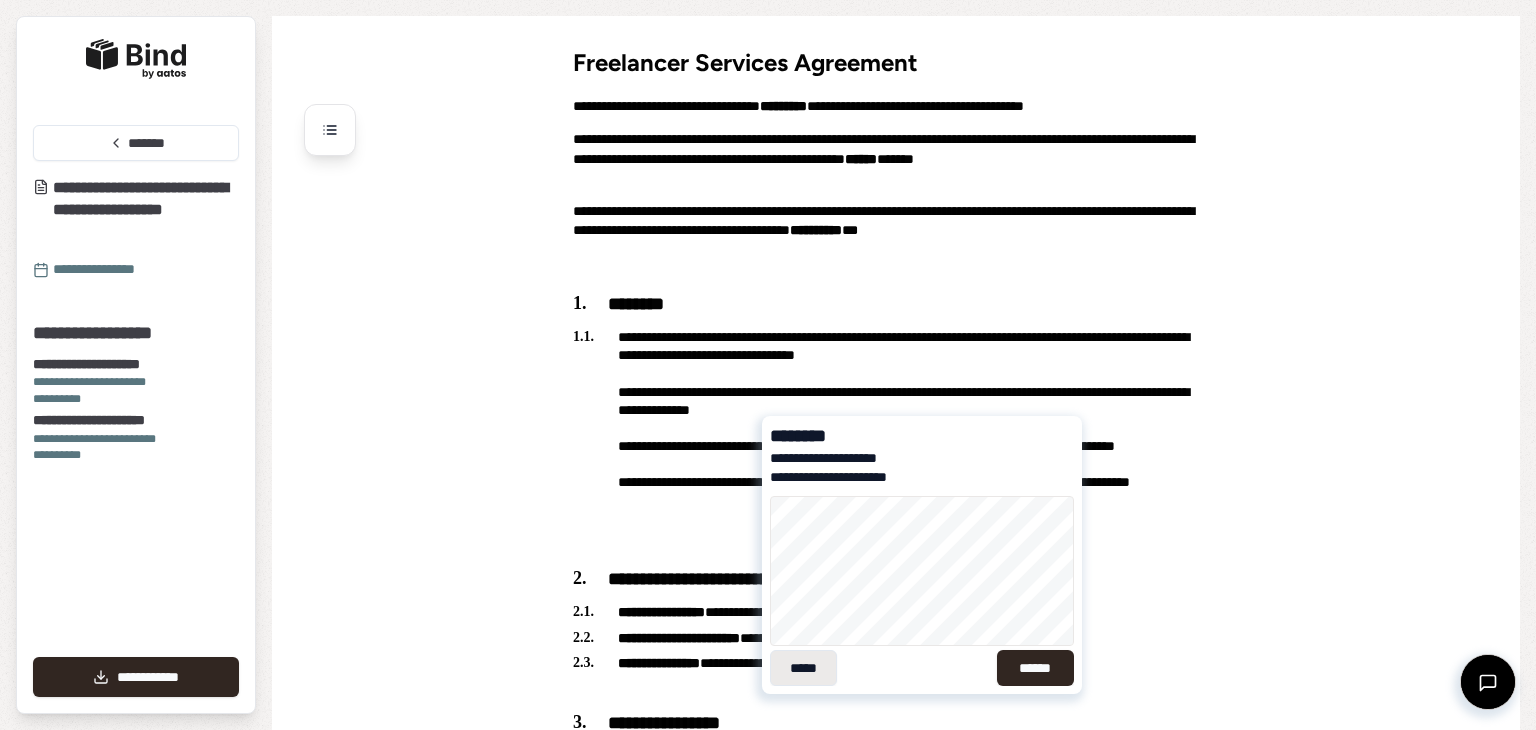 click on "*****" at bounding box center (803, 668) 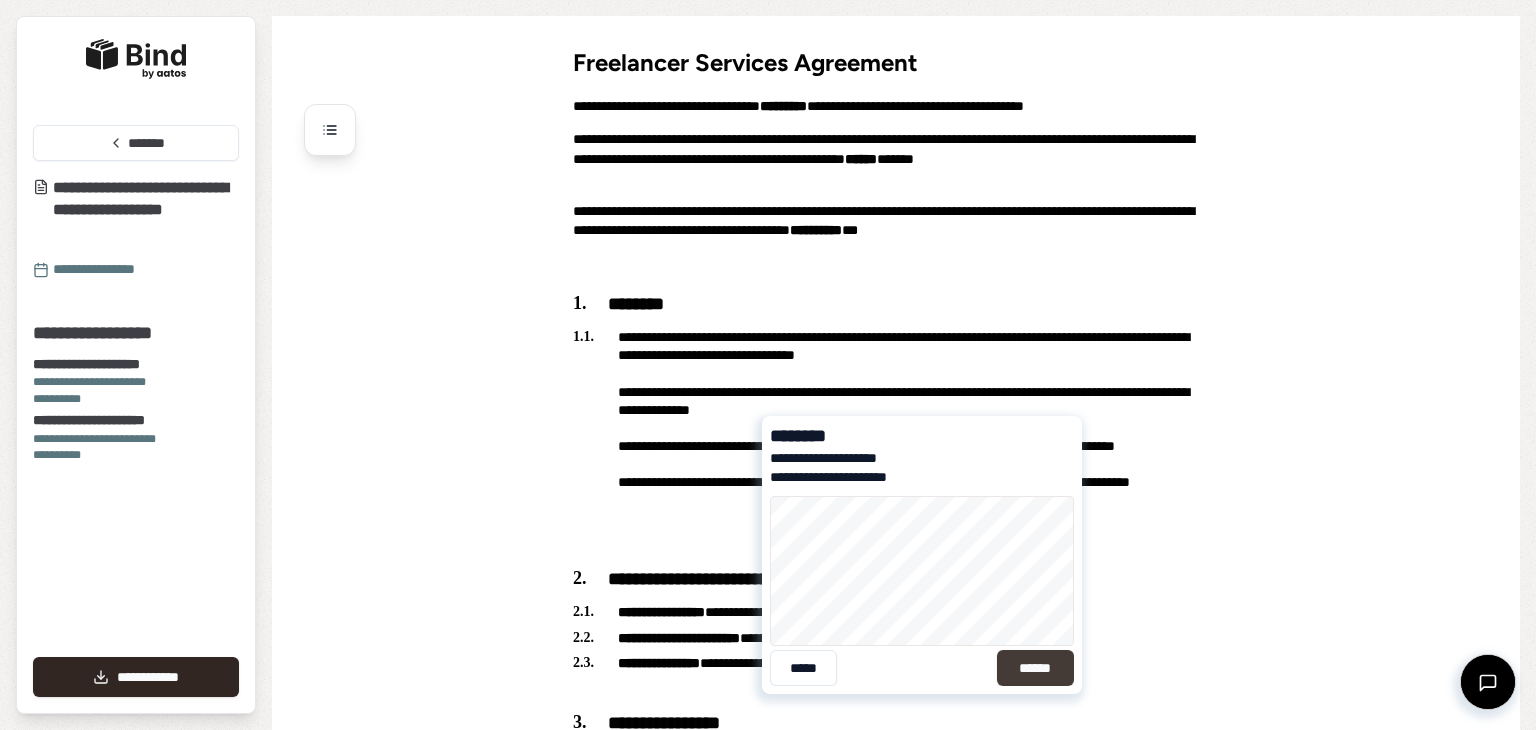 click on "******" at bounding box center [1035, 668] 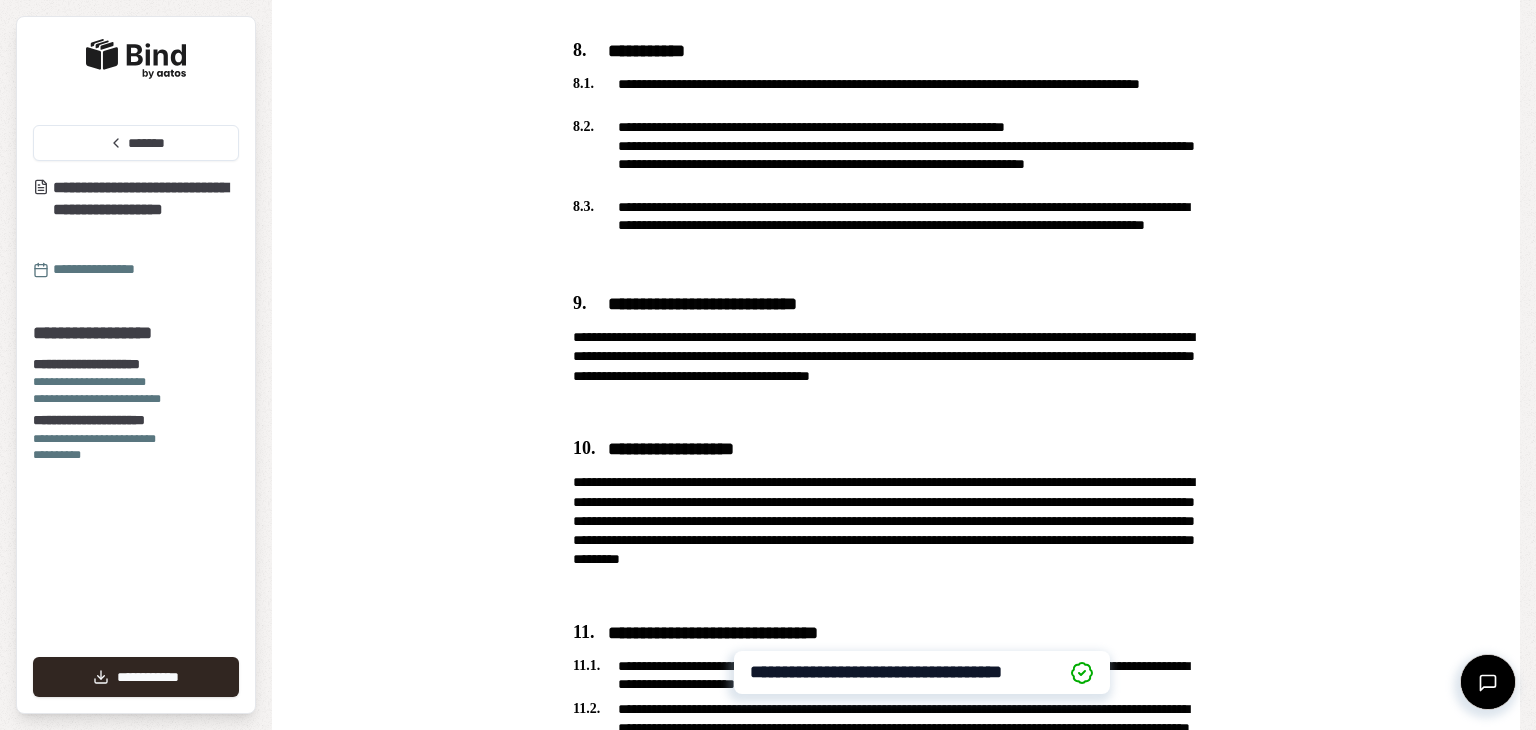scroll, scrollTop: 3383, scrollLeft: 0, axis: vertical 